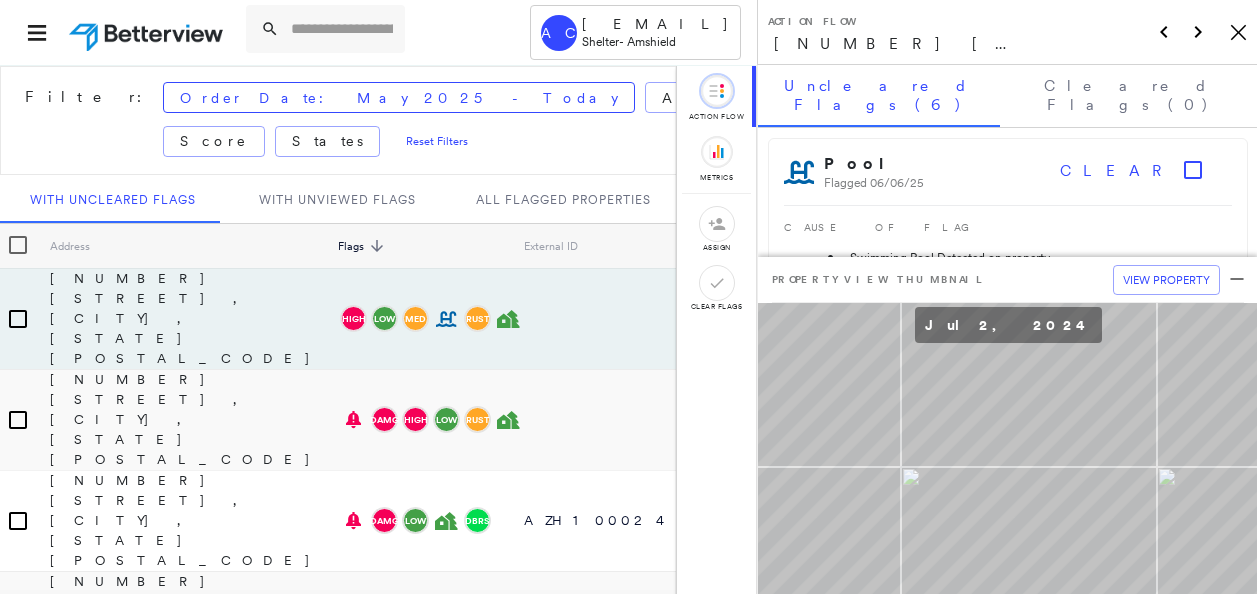 scroll, scrollTop: 0, scrollLeft: 0, axis: both 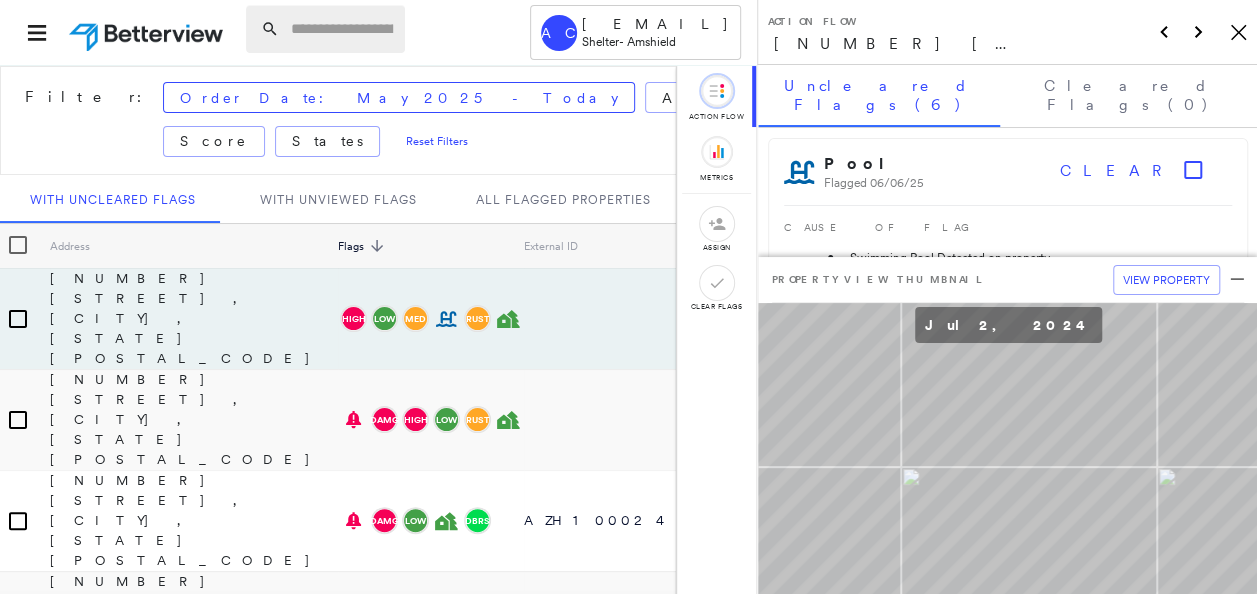 click at bounding box center (342, 29) 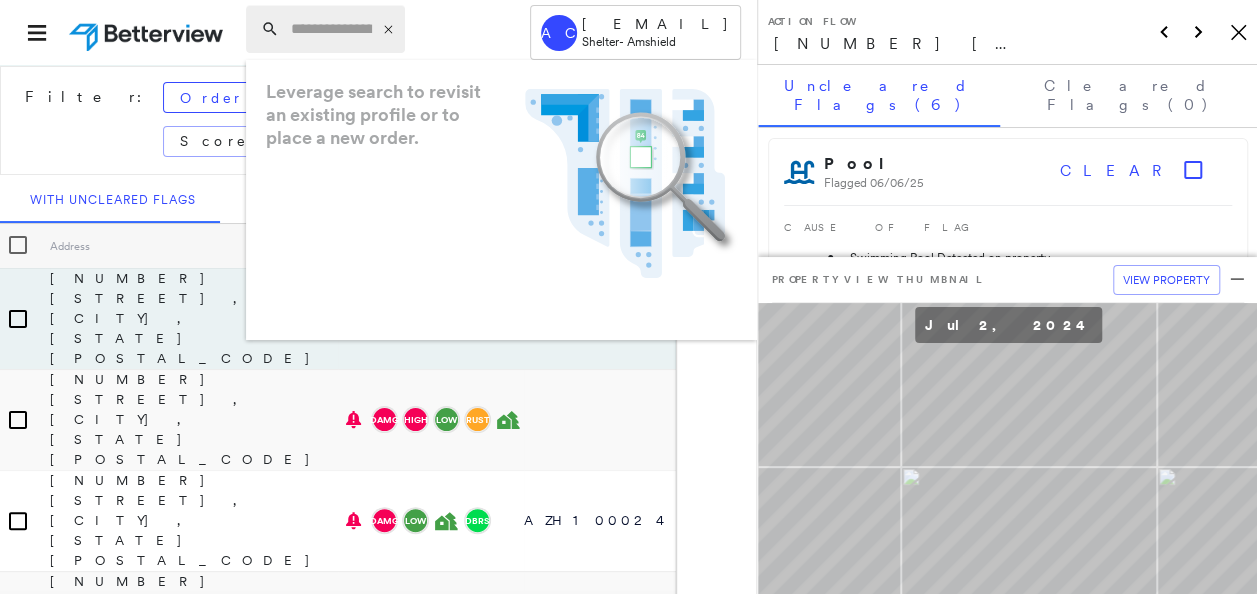 paste on "**********" 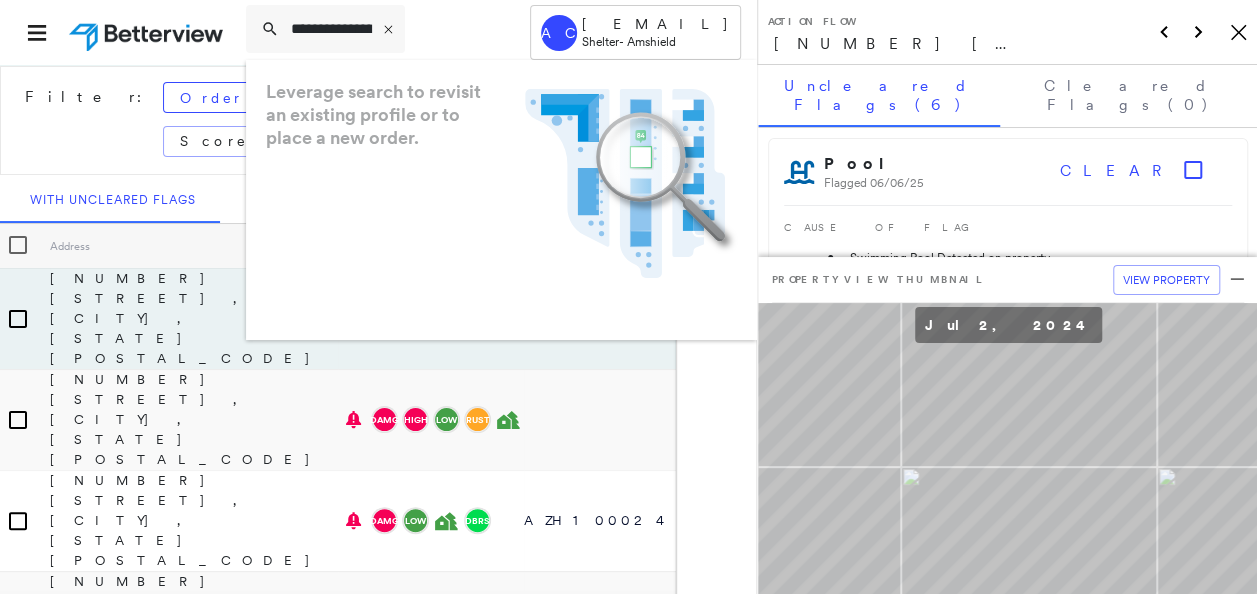 scroll, scrollTop: 0, scrollLeft: 229, axis: horizontal 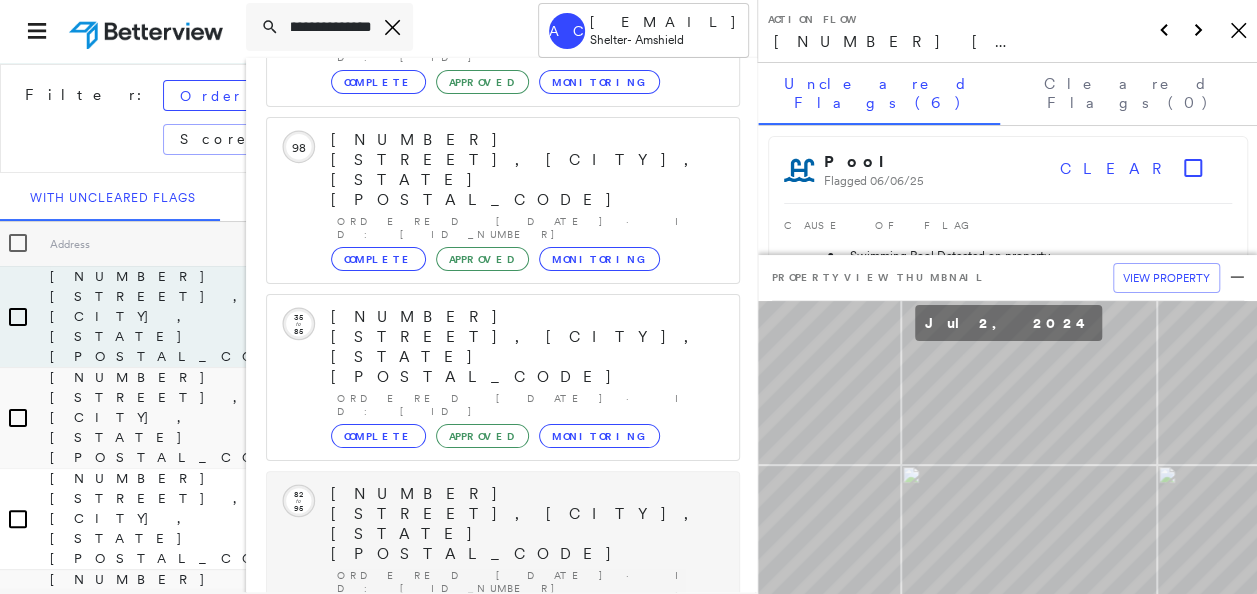 type on "**********" 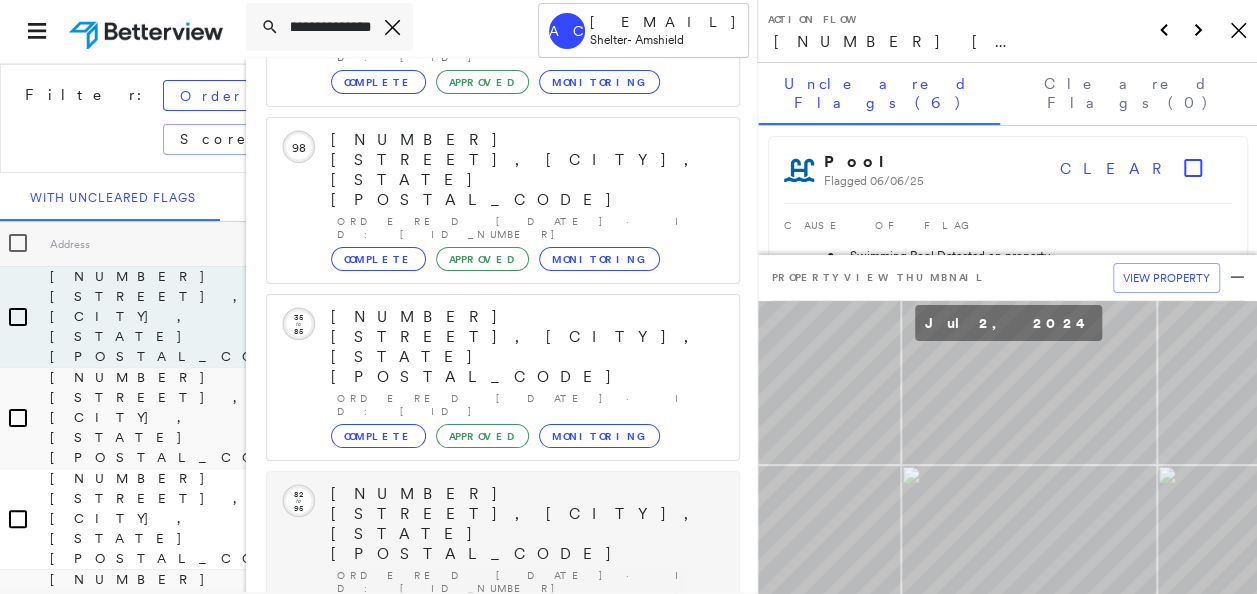 click on "[POSTAL_CODE] [STREET], [CITY], [STATE] Ordered [DATE] · ID: [ID] Complete Approved Monitoring" at bounding box center [525, 554] 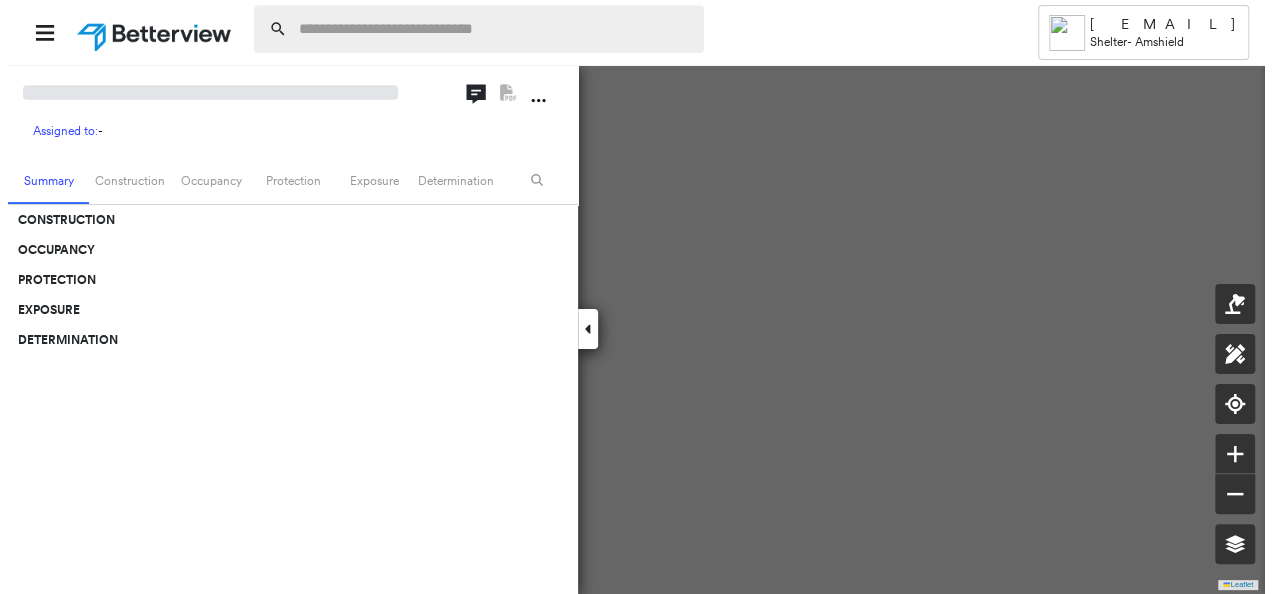 scroll, scrollTop: 0, scrollLeft: 0, axis: both 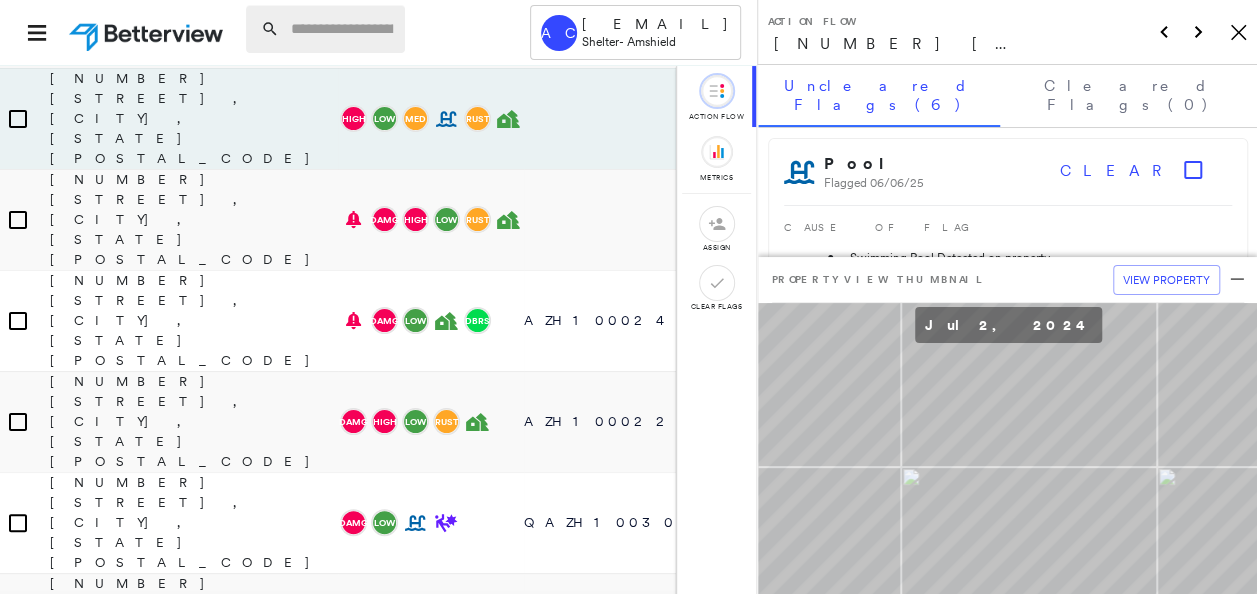 click at bounding box center (342, 29) 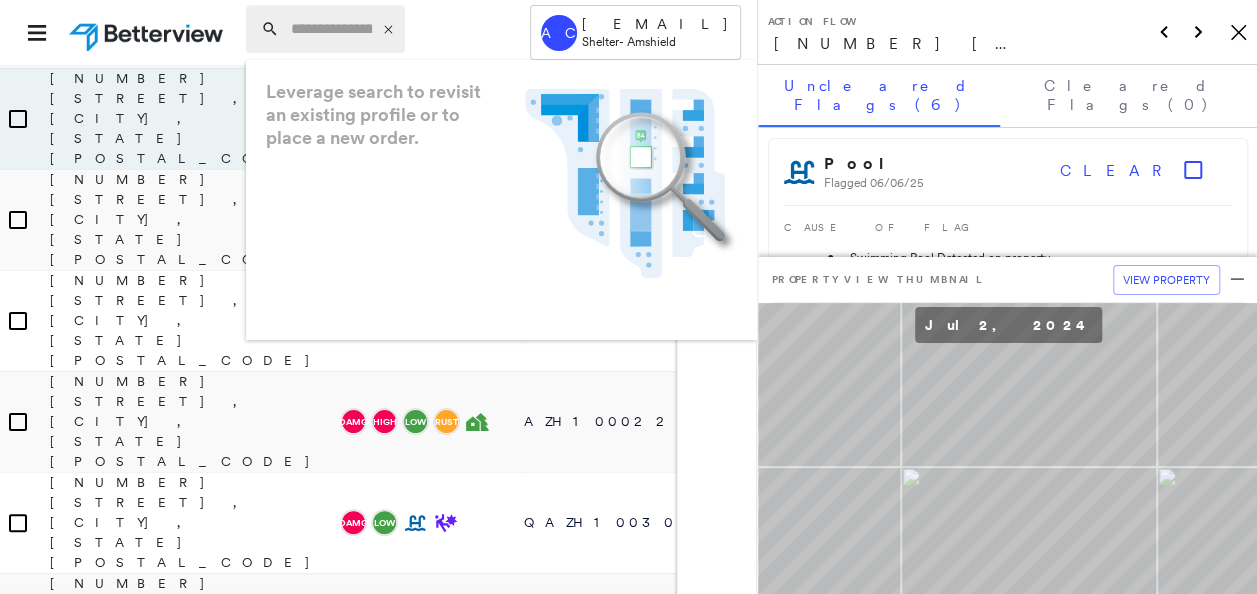 paste on "**********" 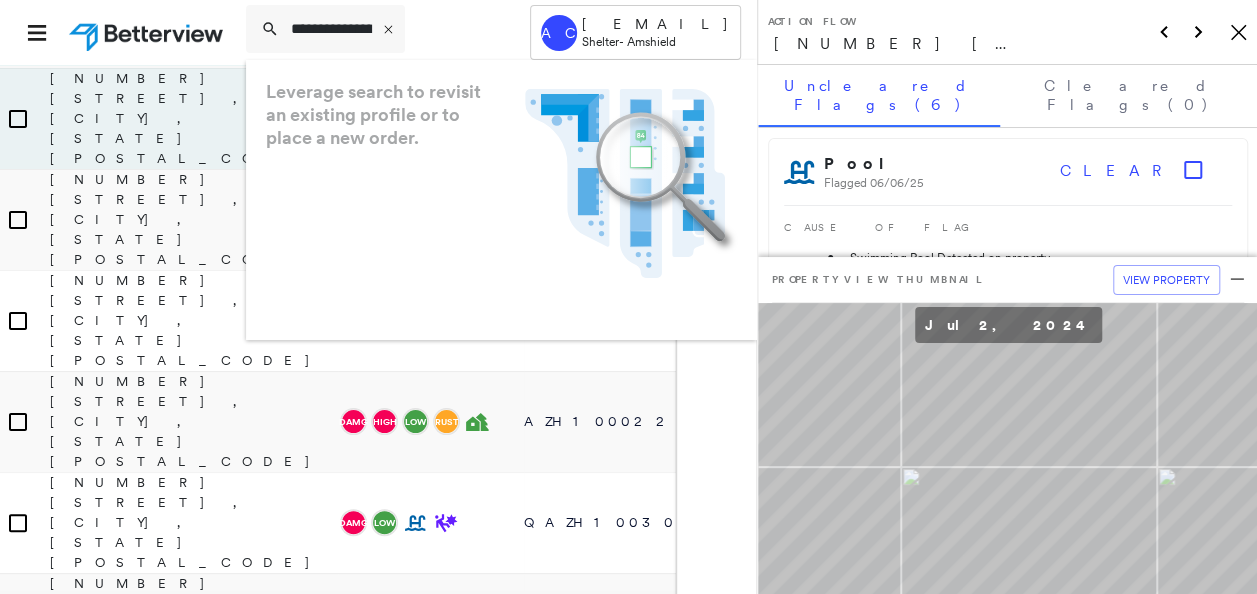 scroll, scrollTop: 0, scrollLeft: 229, axis: horizontal 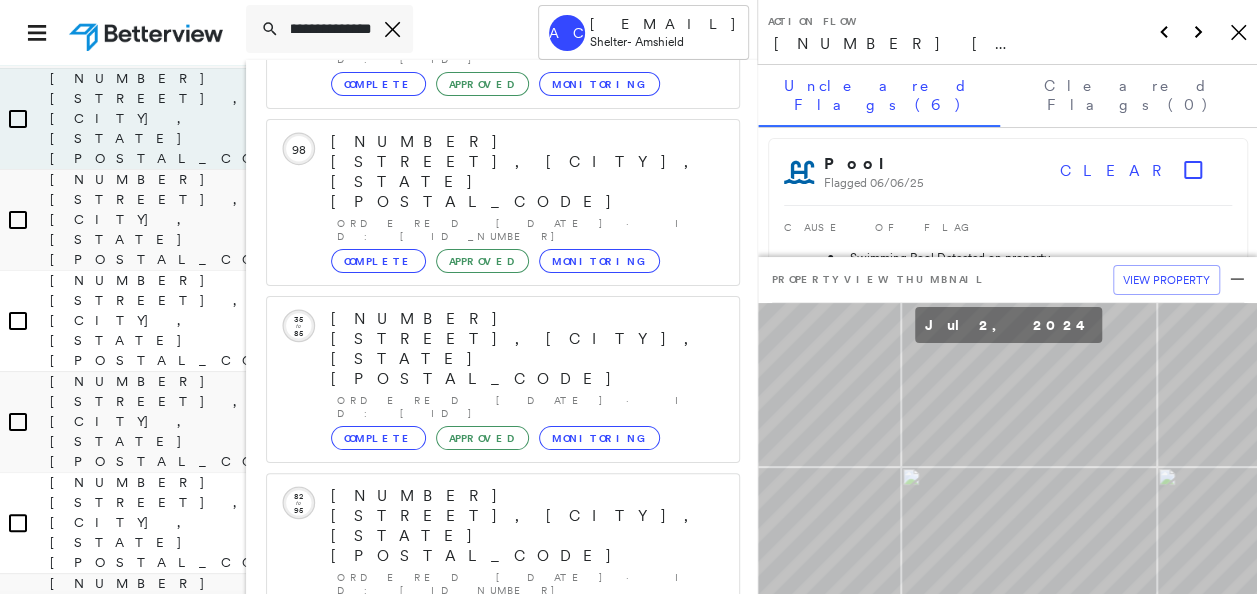 type on "**********" 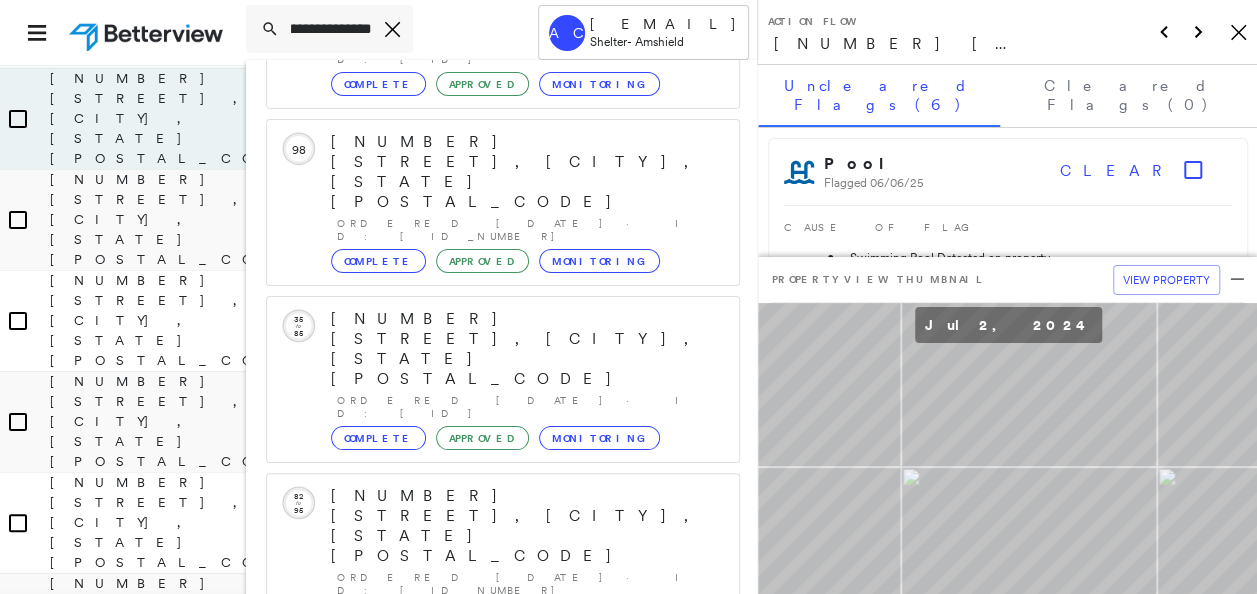 click on "Show  5  more existing properties" at bounding box center (504, 860) 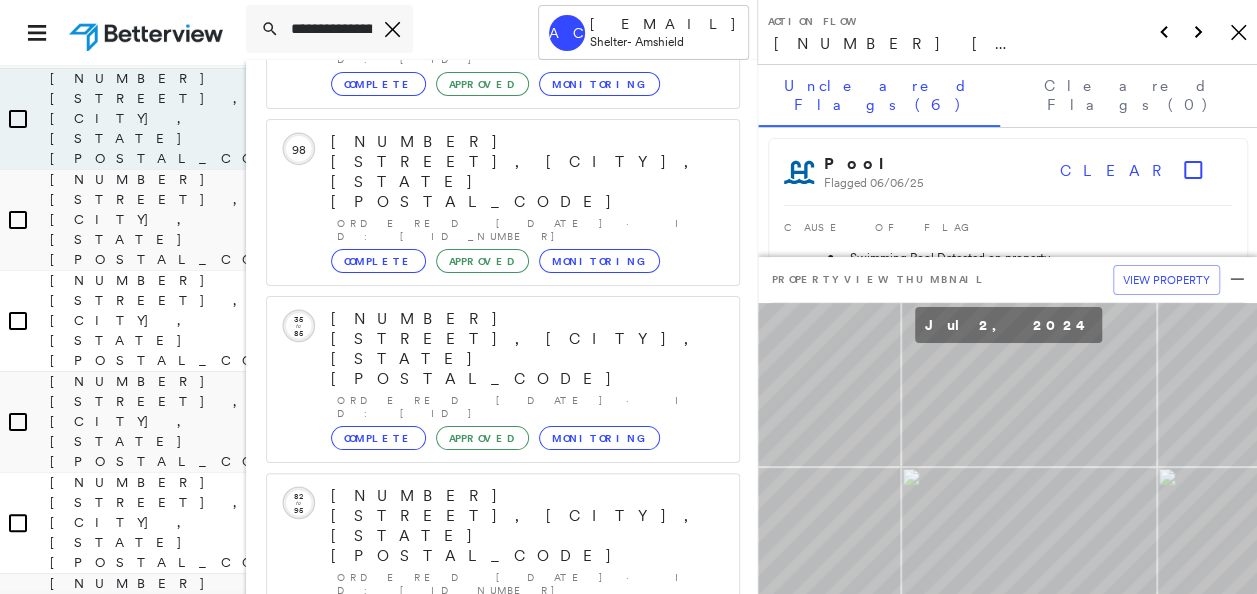 scroll, scrollTop: 274, scrollLeft: 0, axis: vertical 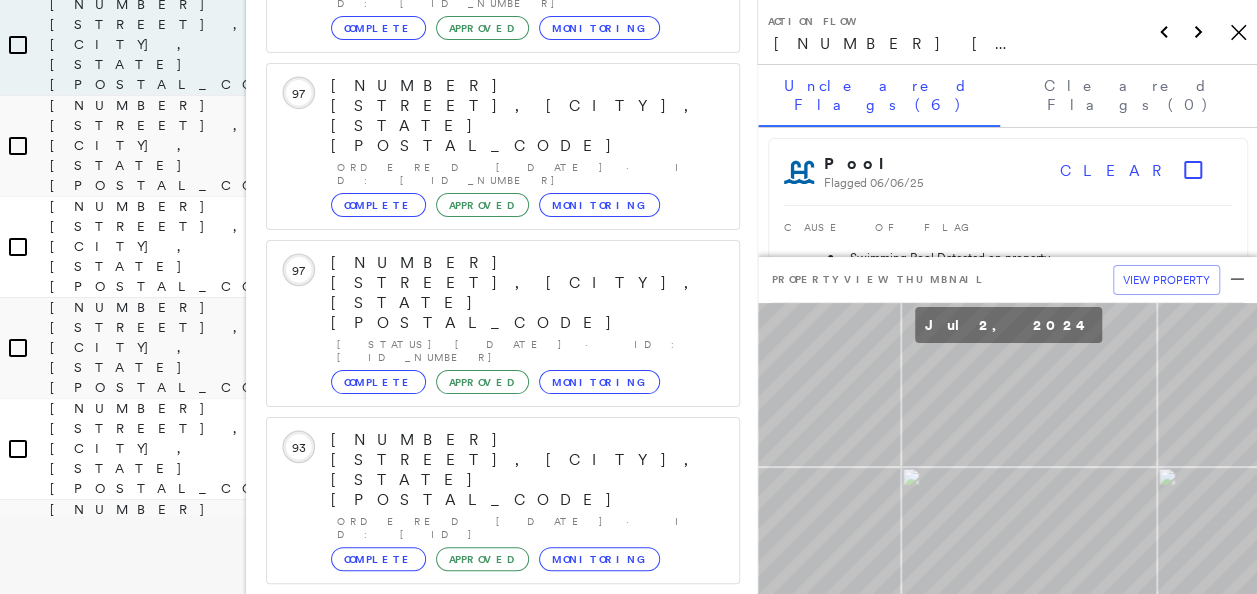 click 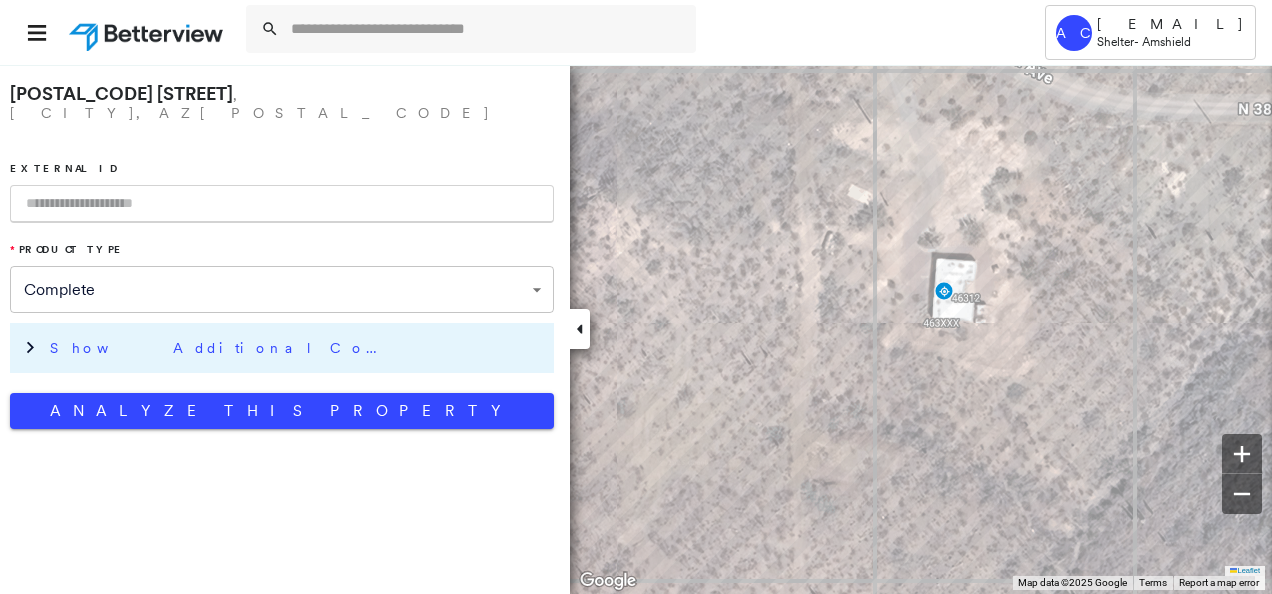 click on "Show Additional Company Data" at bounding box center (220, 348) 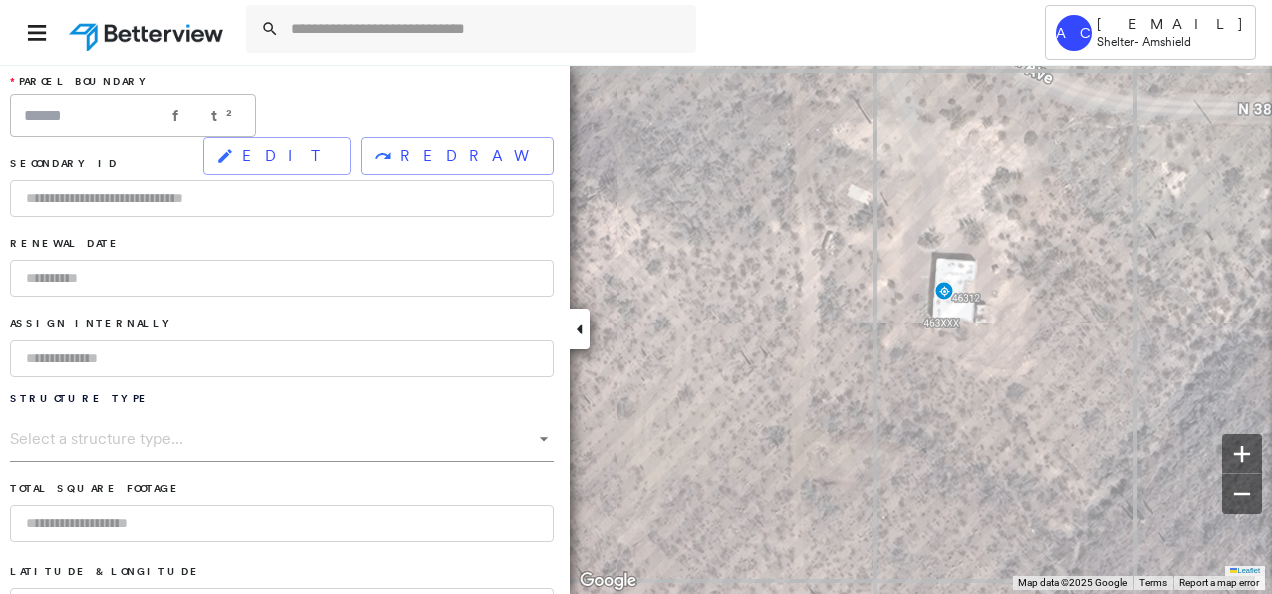 scroll, scrollTop: 400, scrollLeft: 0, axis: vertical 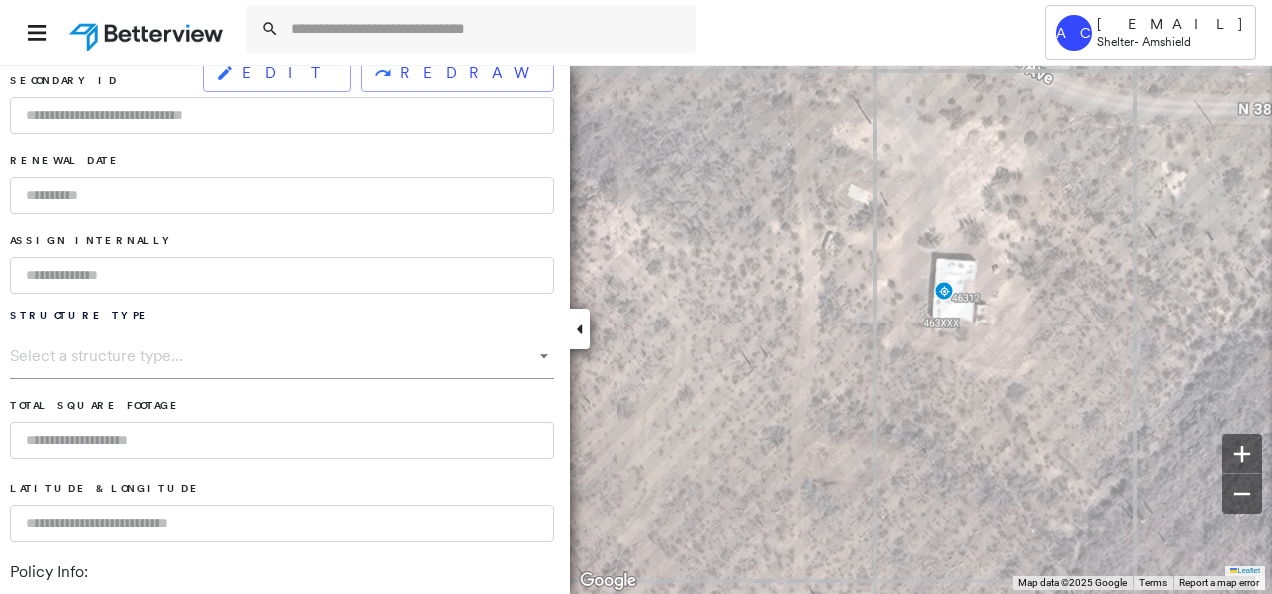 click at bounding box center (282, 275) 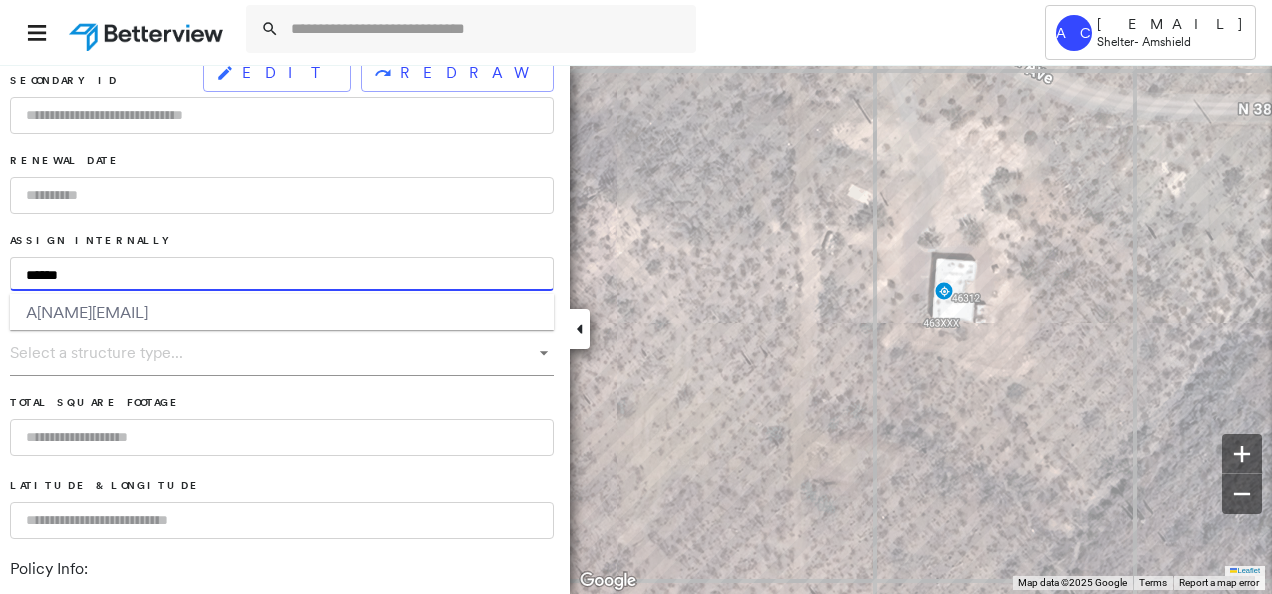 type on "**********" 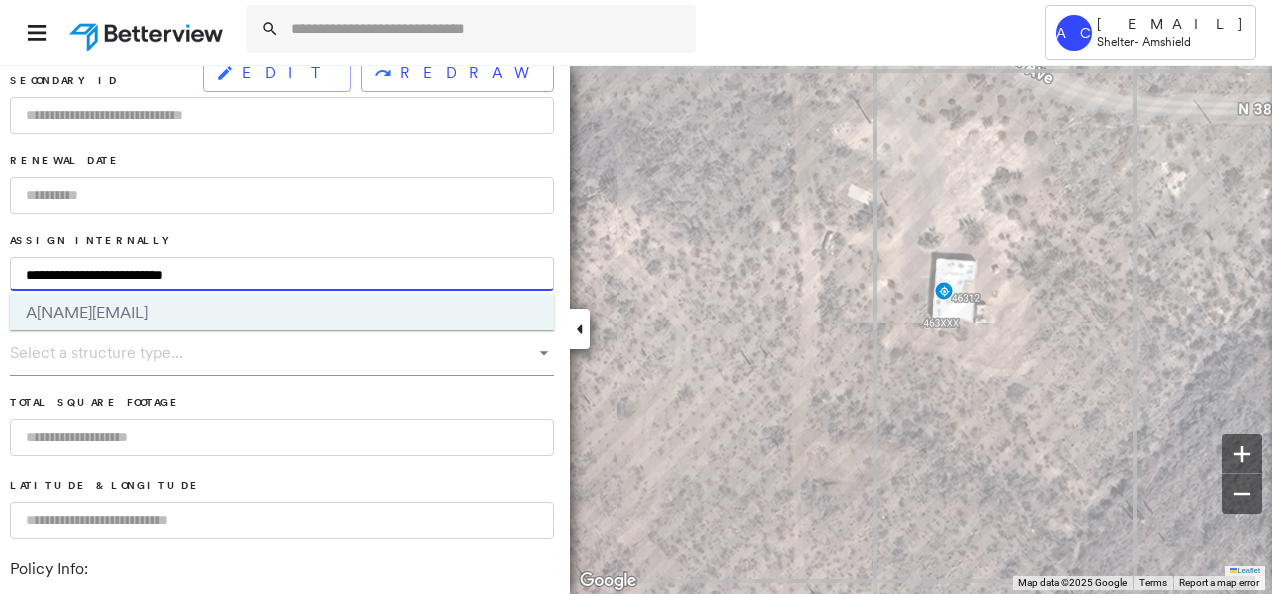 type 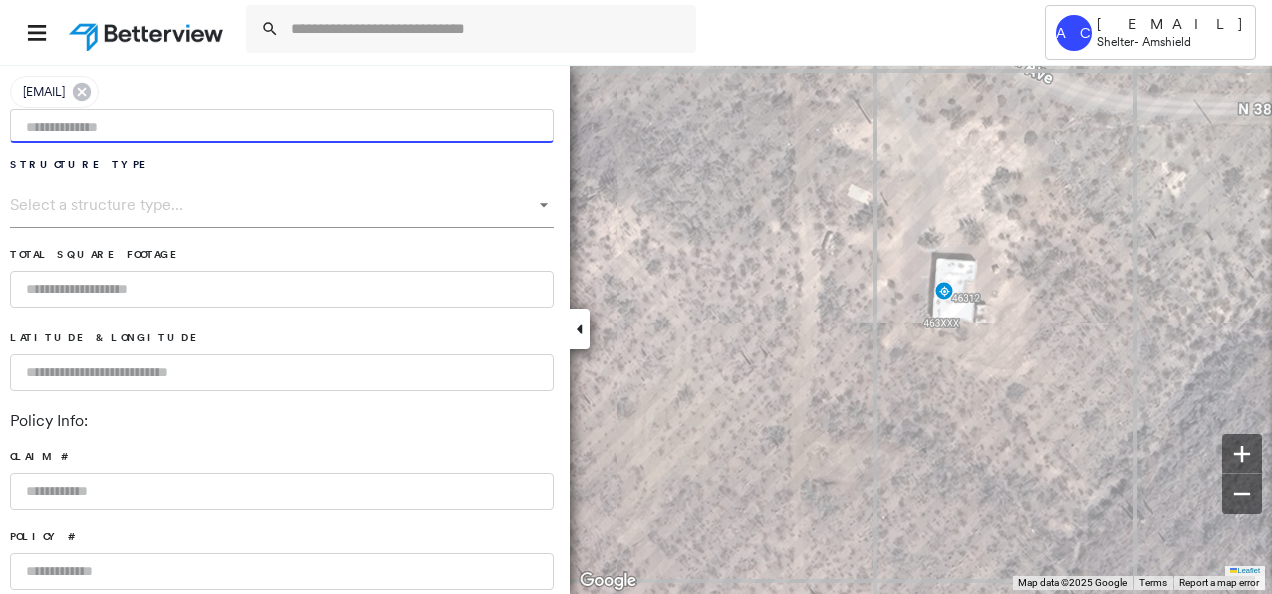 scroll, scrollTop: 700, scrollLeft: 0, axis: vertical 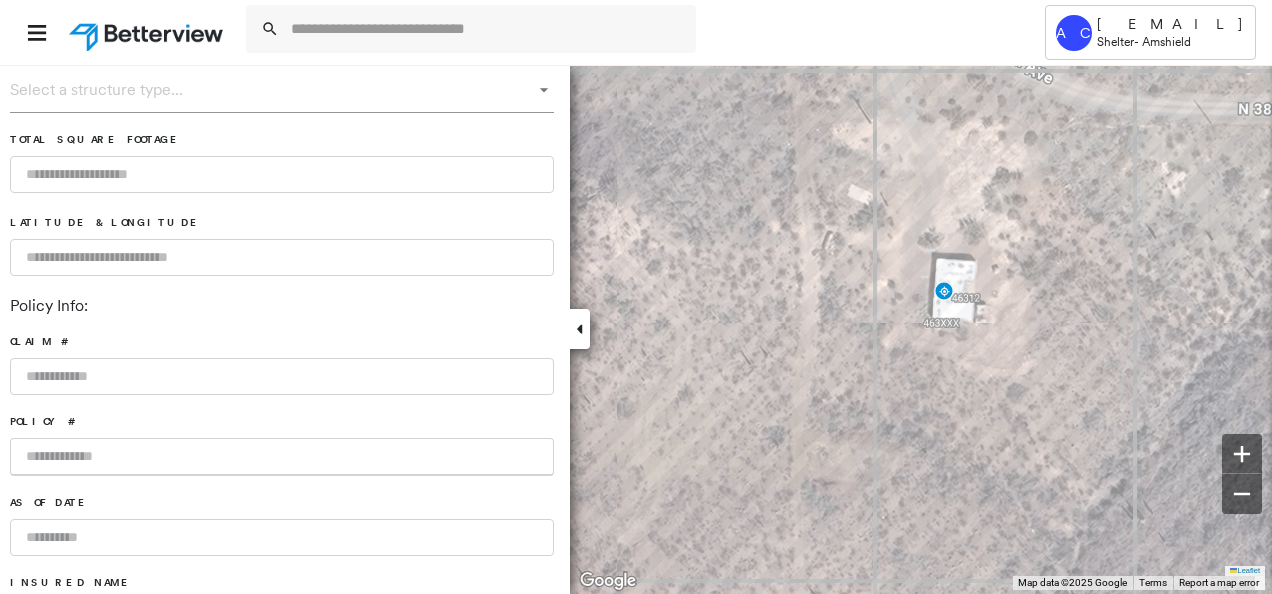 click at bounding box center (282, 457) 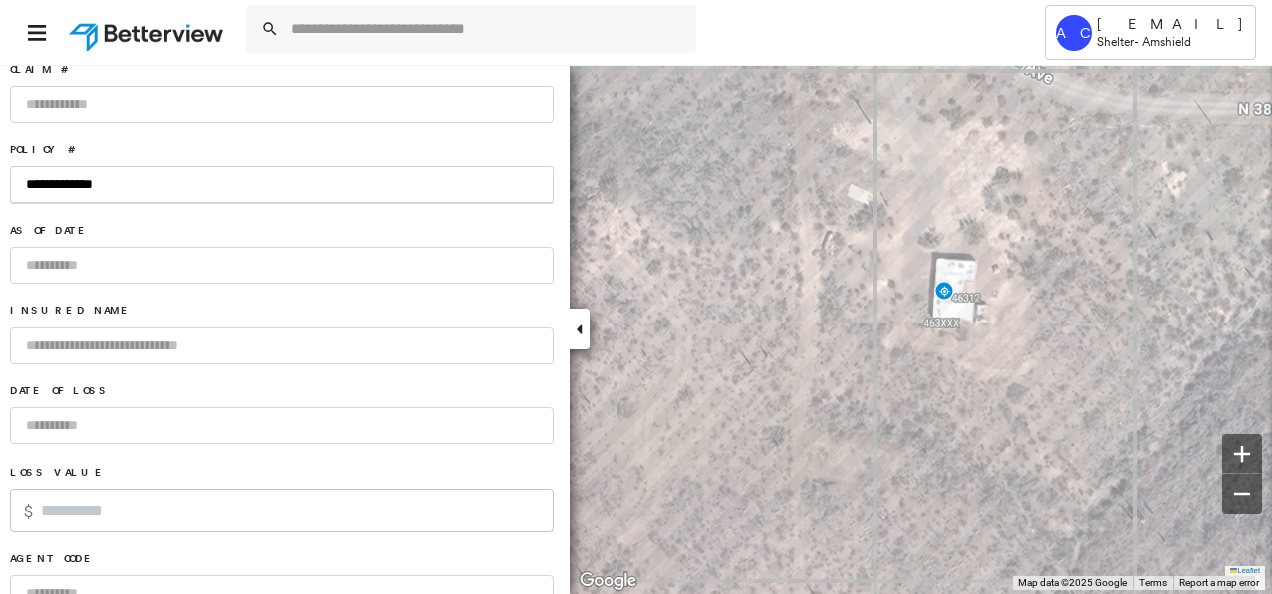 scroll, scrollTop: 1100, scrollLeft: 0, axis: vertical 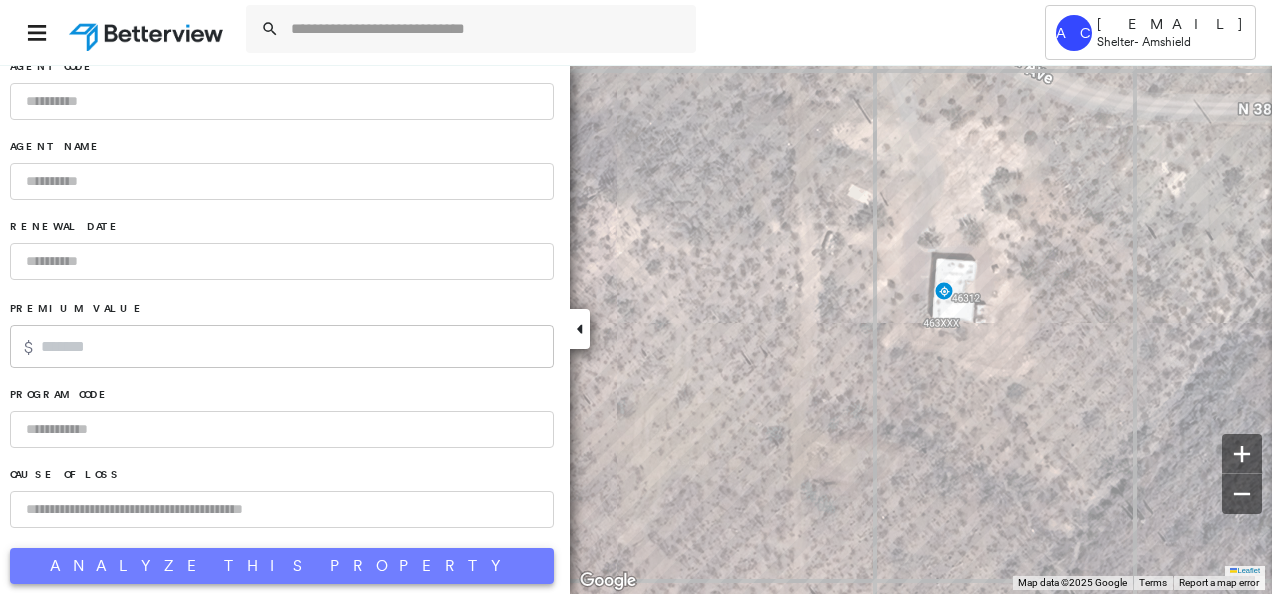 type on "**********" 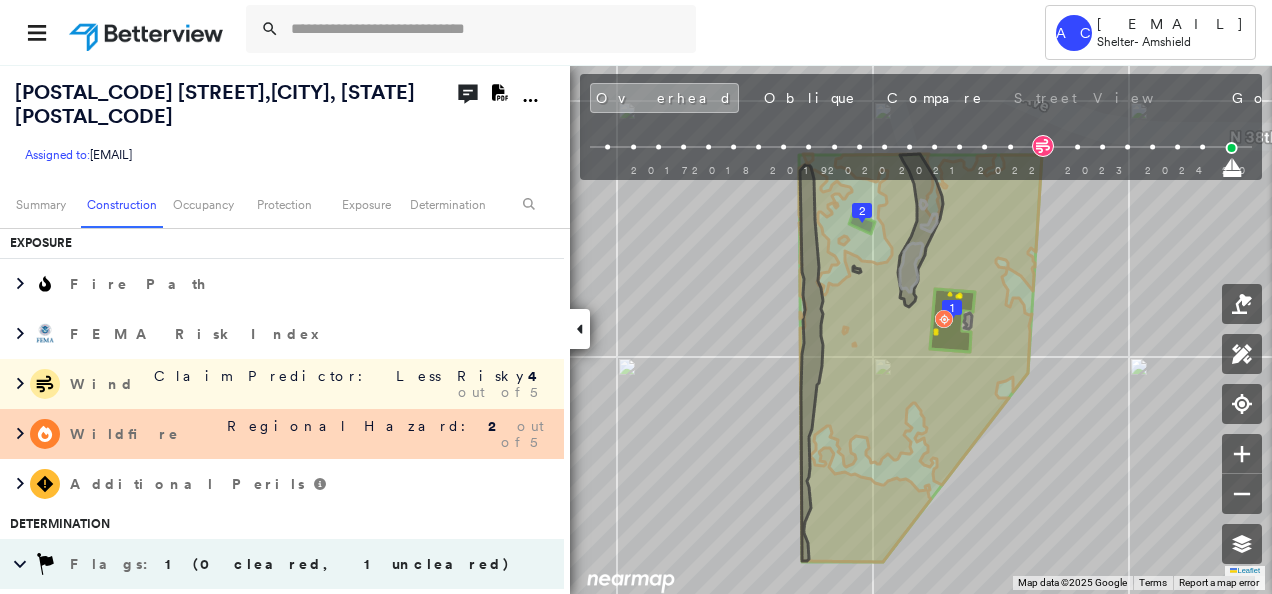 scroll, scrollTop: 1200, scrollLeft: 0, axis: vertical 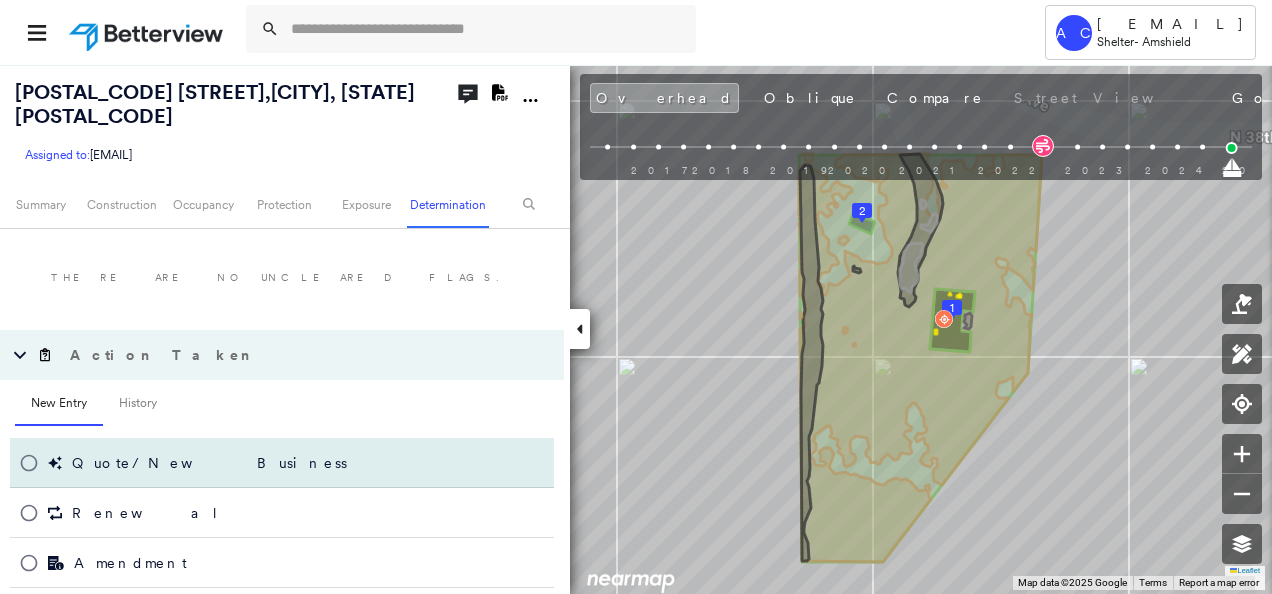 click on "Quote/New Business" at bounding box center [209, 463] 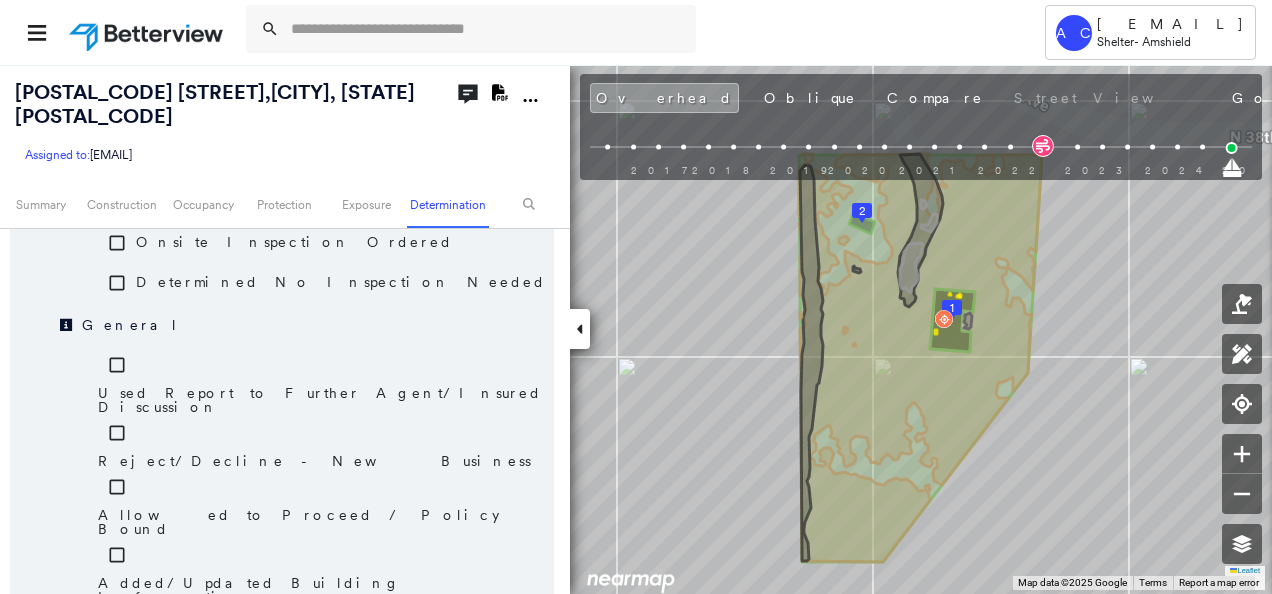 scroll, scrollTop: 2011, scrollLeft: 0, axis: vertical 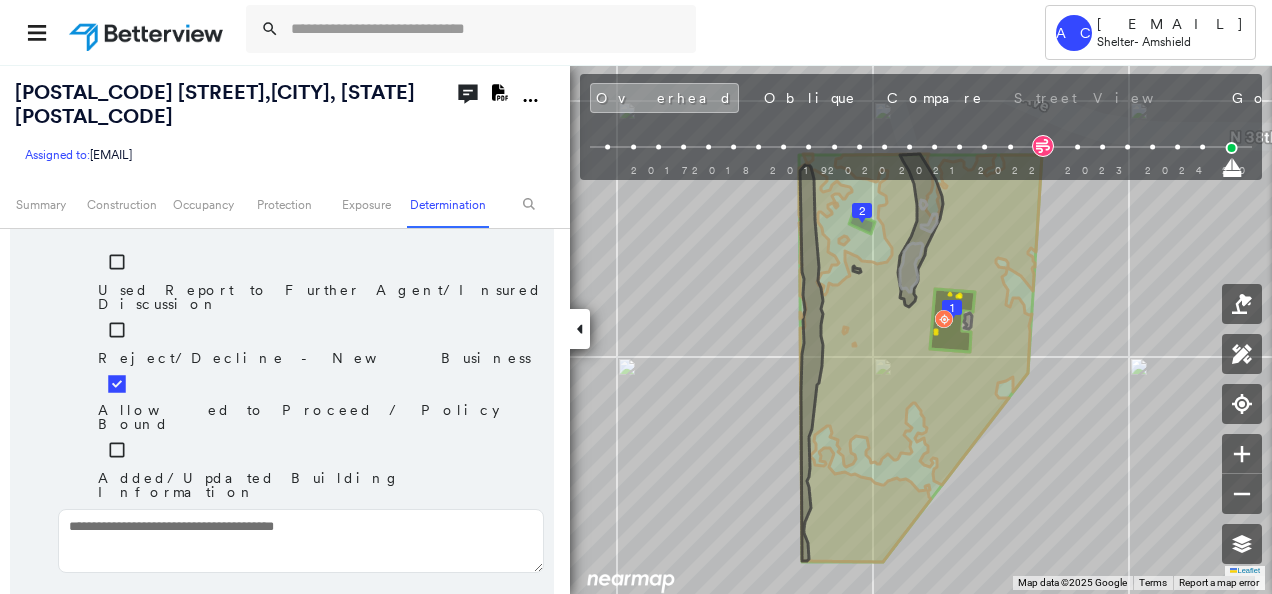 click on "Save" at bounding box center (447, 622) 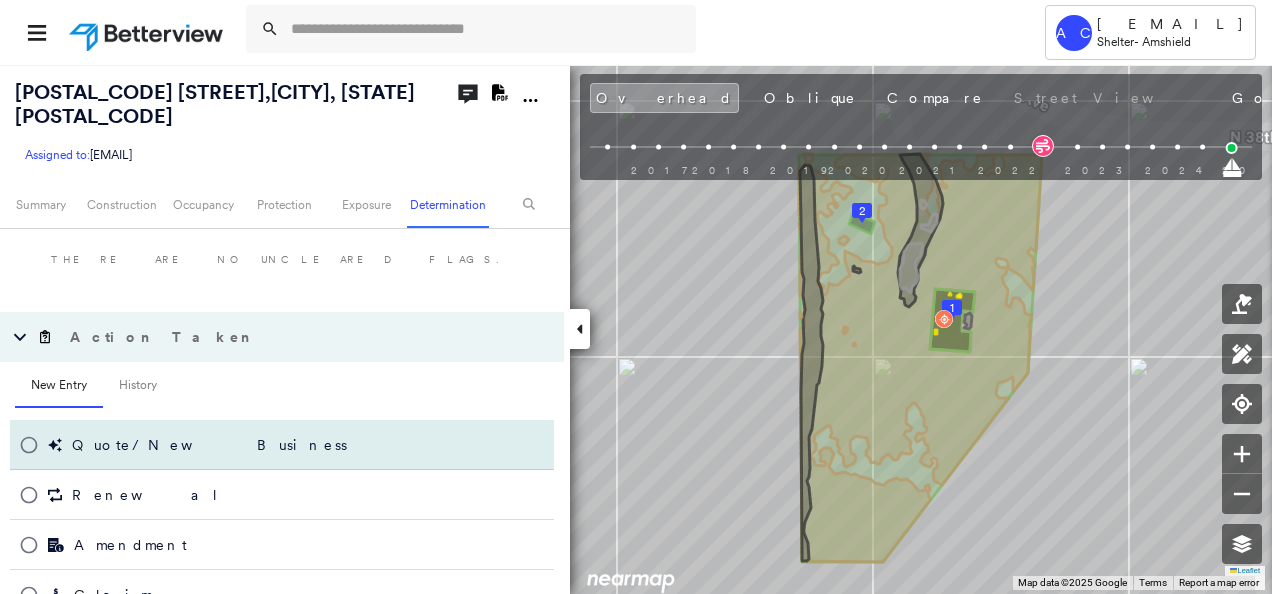 scroll, scrollTop: 1411, scrollLeft: 0, axis: vertical 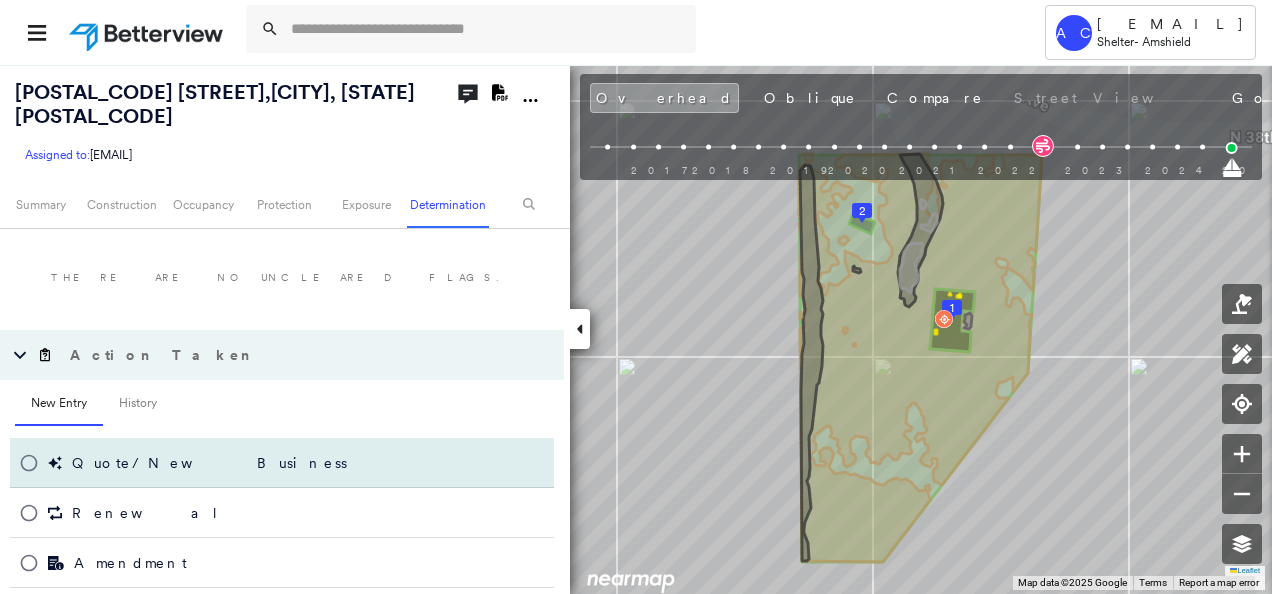 click on "Quote/New Business" at bounding box center [178, 463] 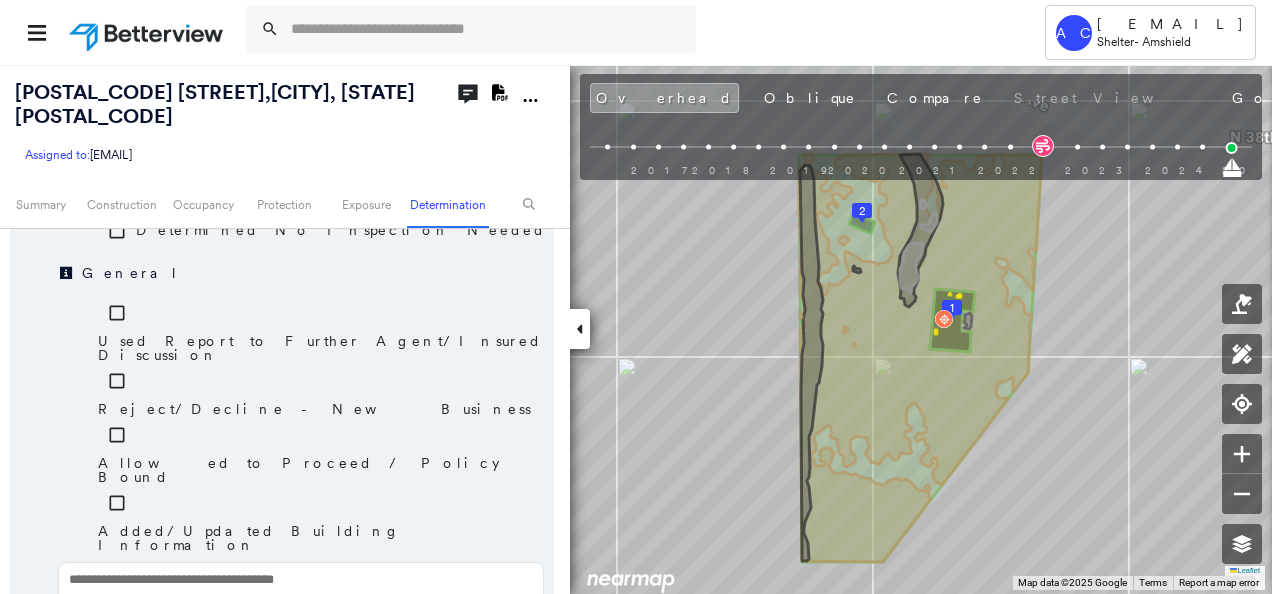 scroll, scrollTop: 2062, scrollLeft: 0, axis: vertical 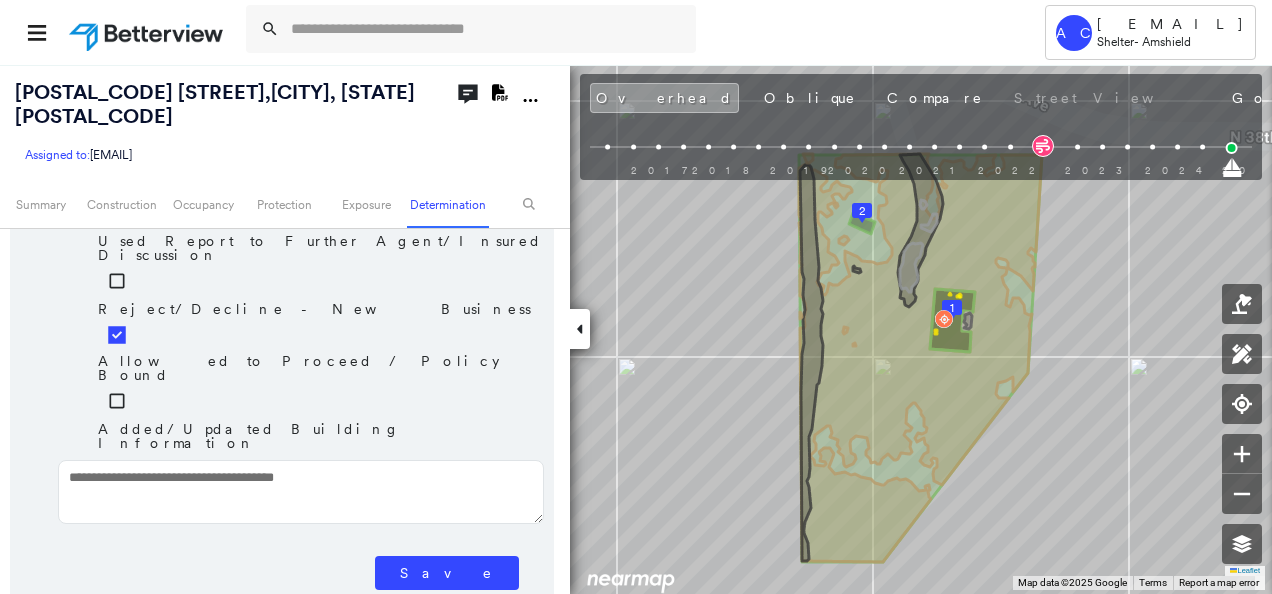 click on "Save" at bounding box center [447, 573] 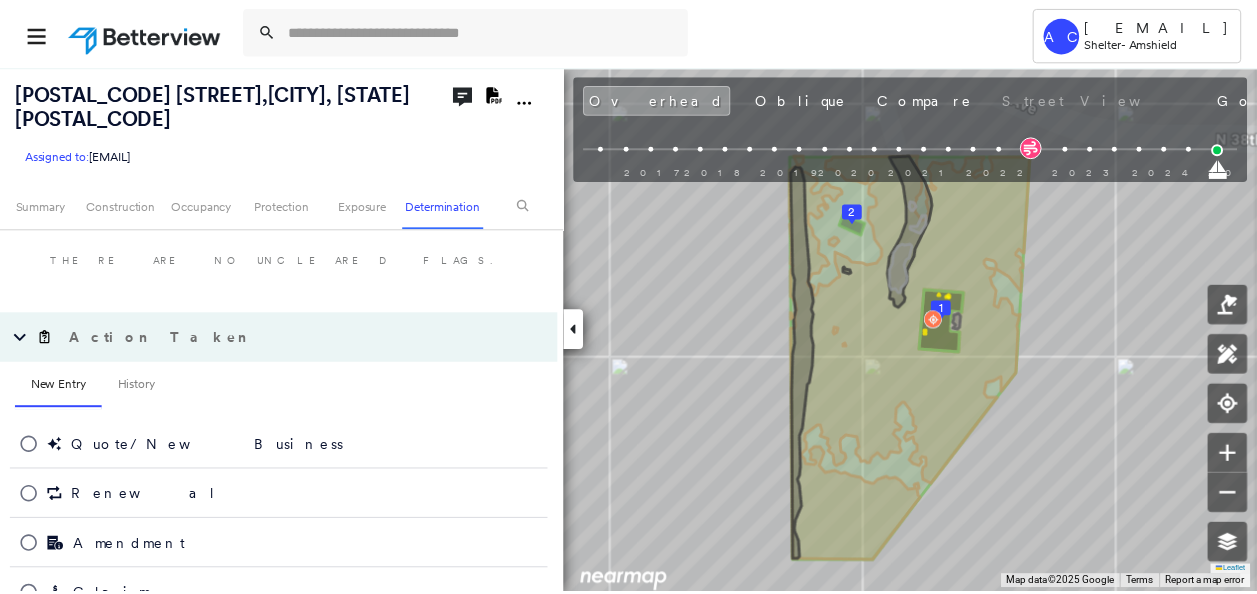 scroll, scrollTop: 1411, scrollLeft: 0, axis: vertical 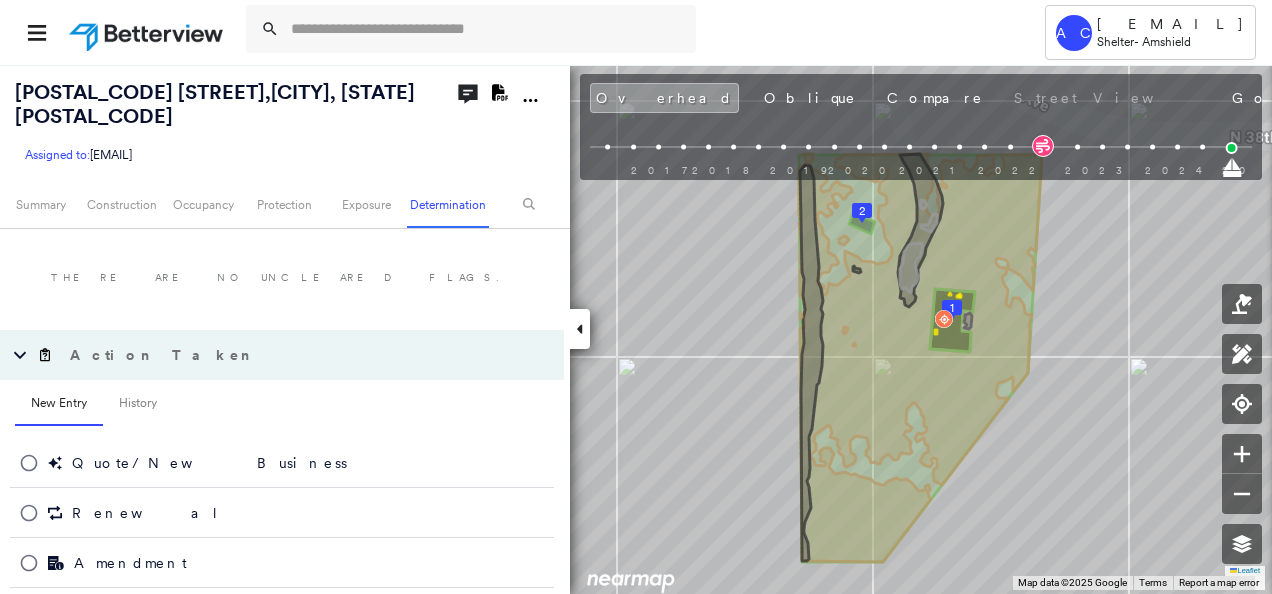 click at bounding box center (148, 32) 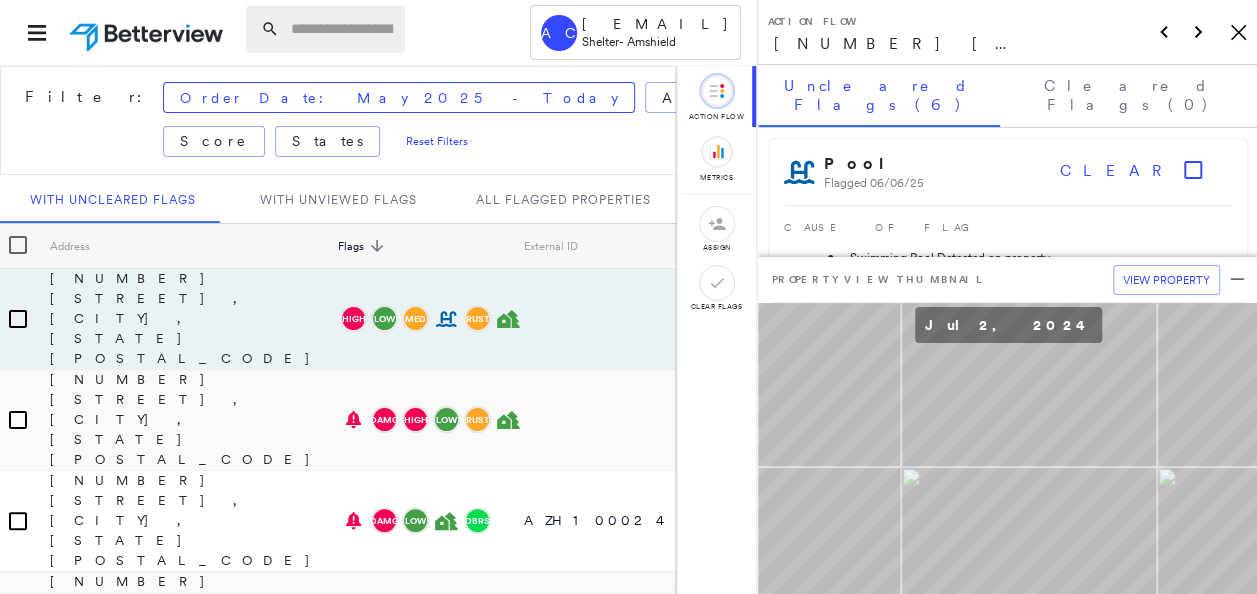 click at bounding box center (342, 29) 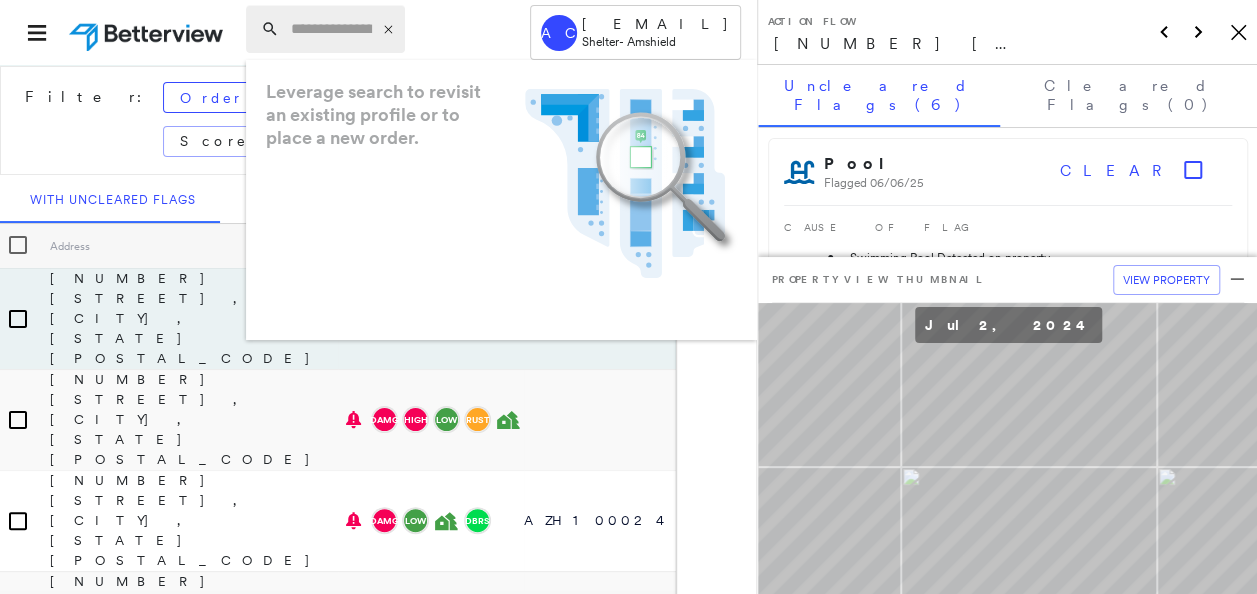 paste on "**********" 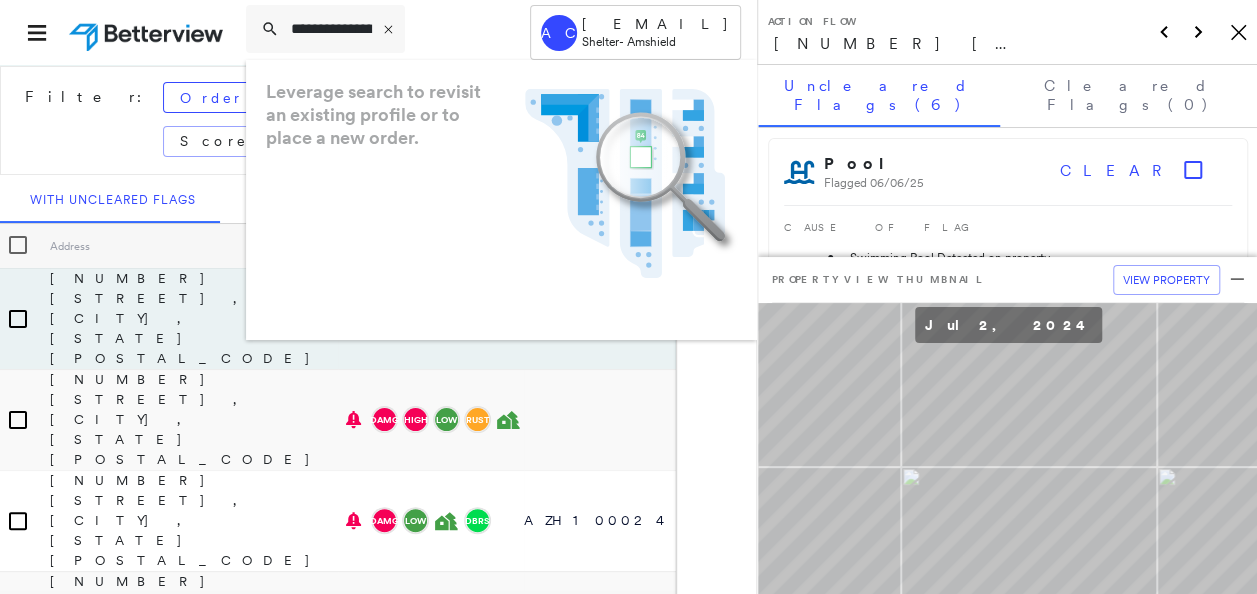 scroll, scrollTop: 0, scrollLeft: 213, axis: horizontal 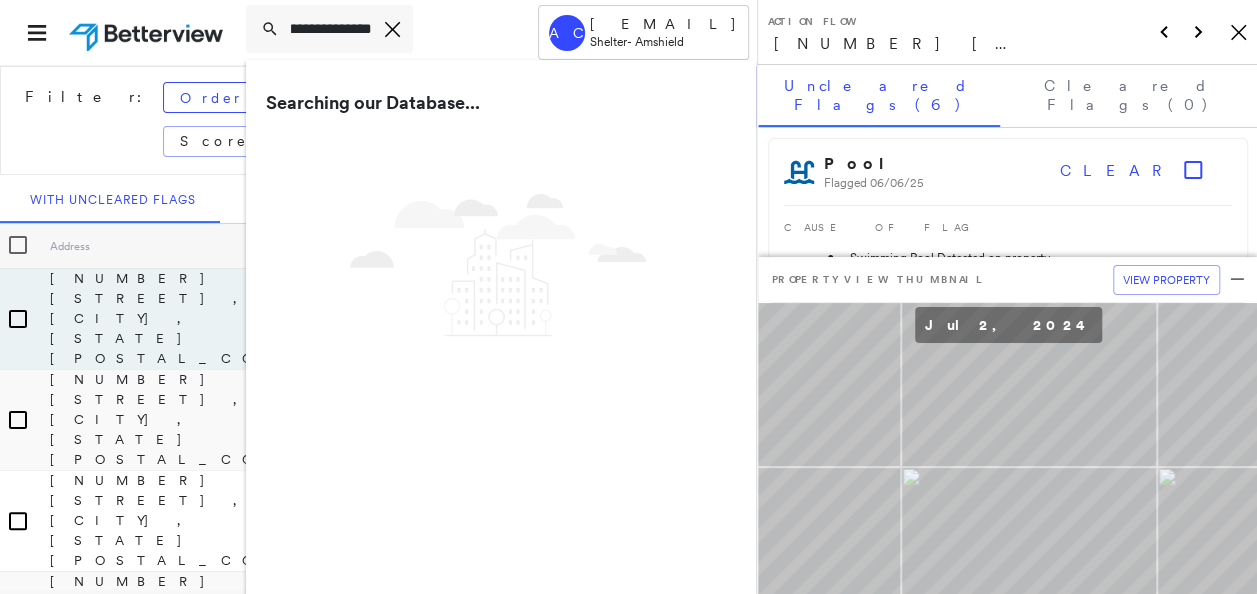 type on "**********" 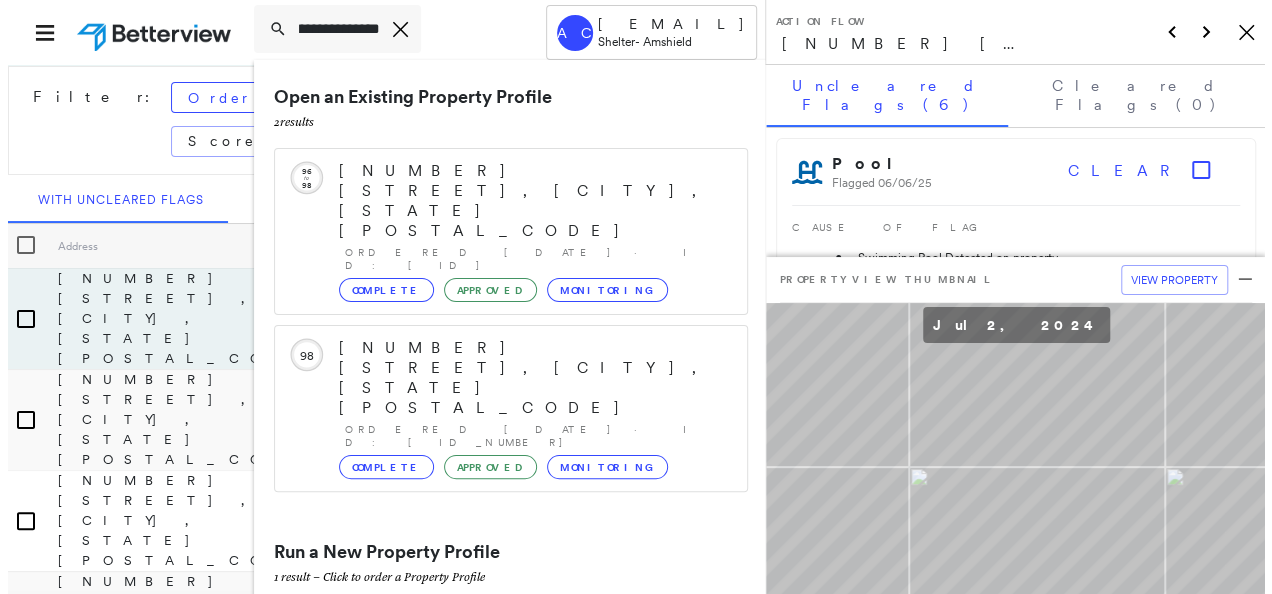scroll, scrollTop: 0, scrollLeft: 0, axis: both 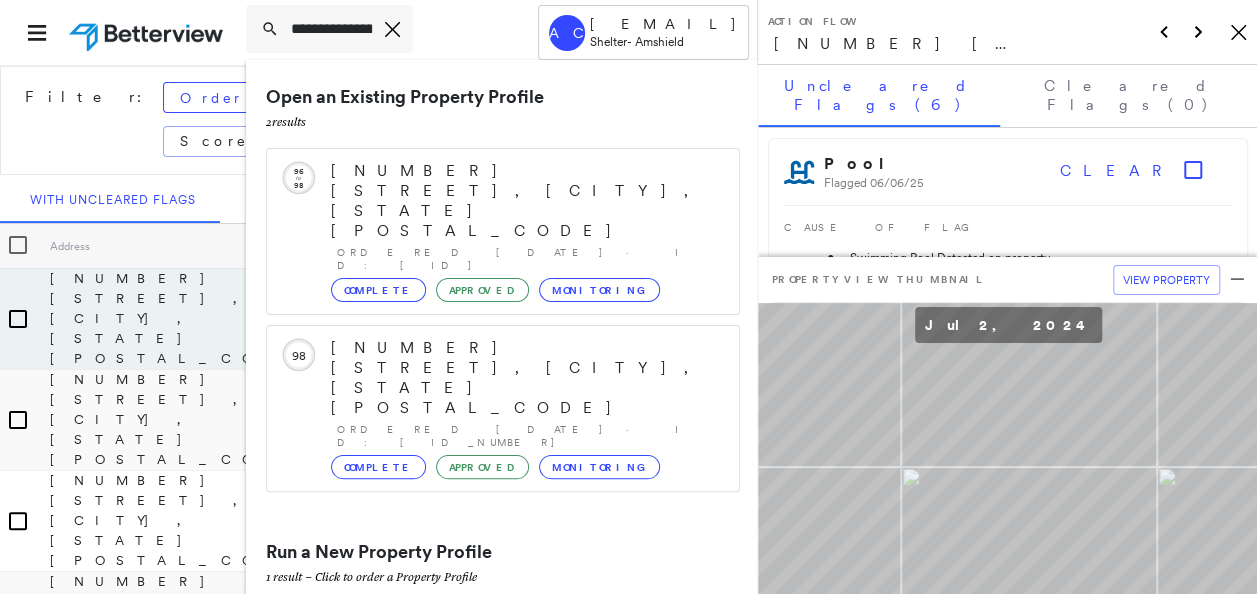 click on "Group Created with Sketch." 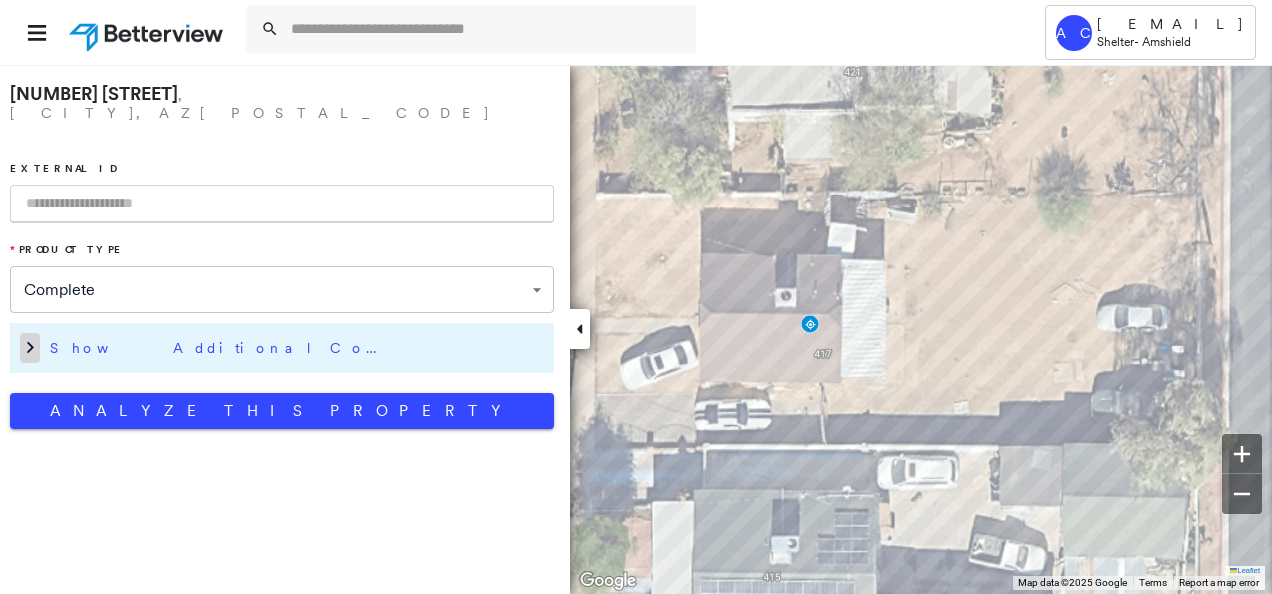 click at bounding box center (30, 348) 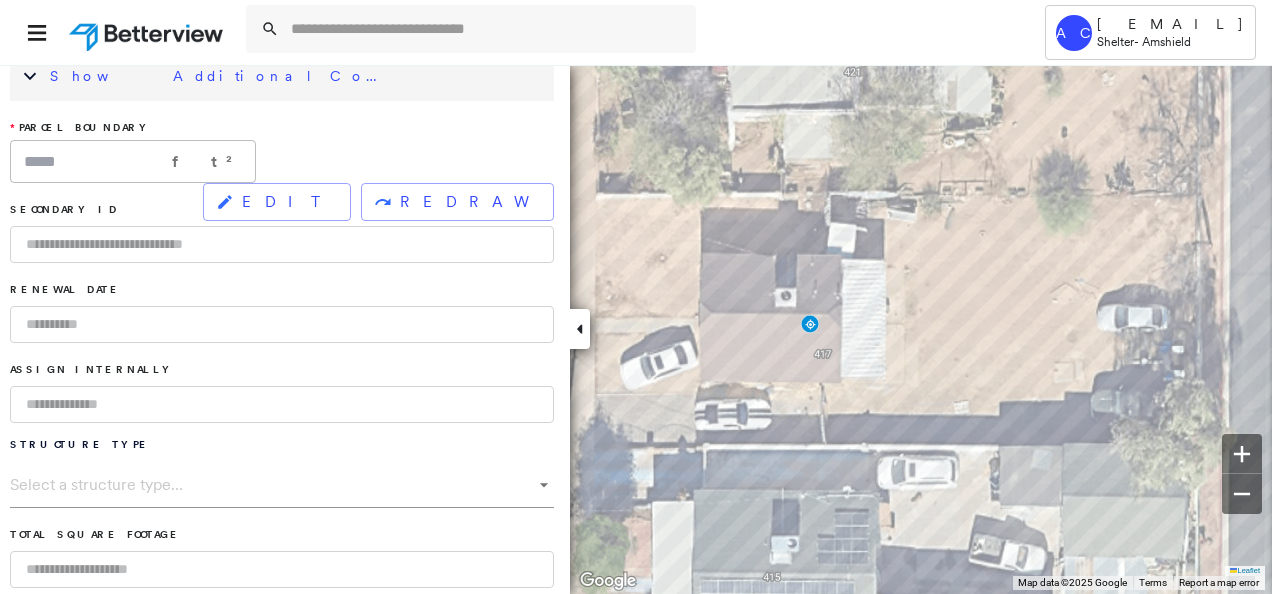 scroll, scrollTop: 300, scrollLeft: 0, axis: vertical 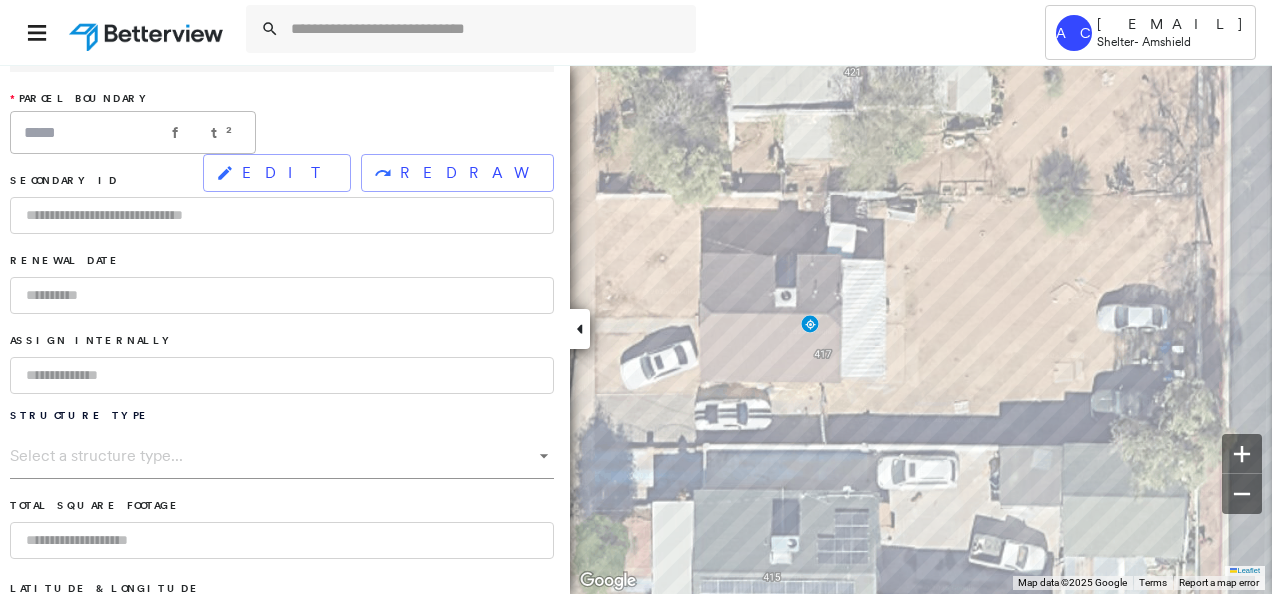 click at bounding box center (282, 375) 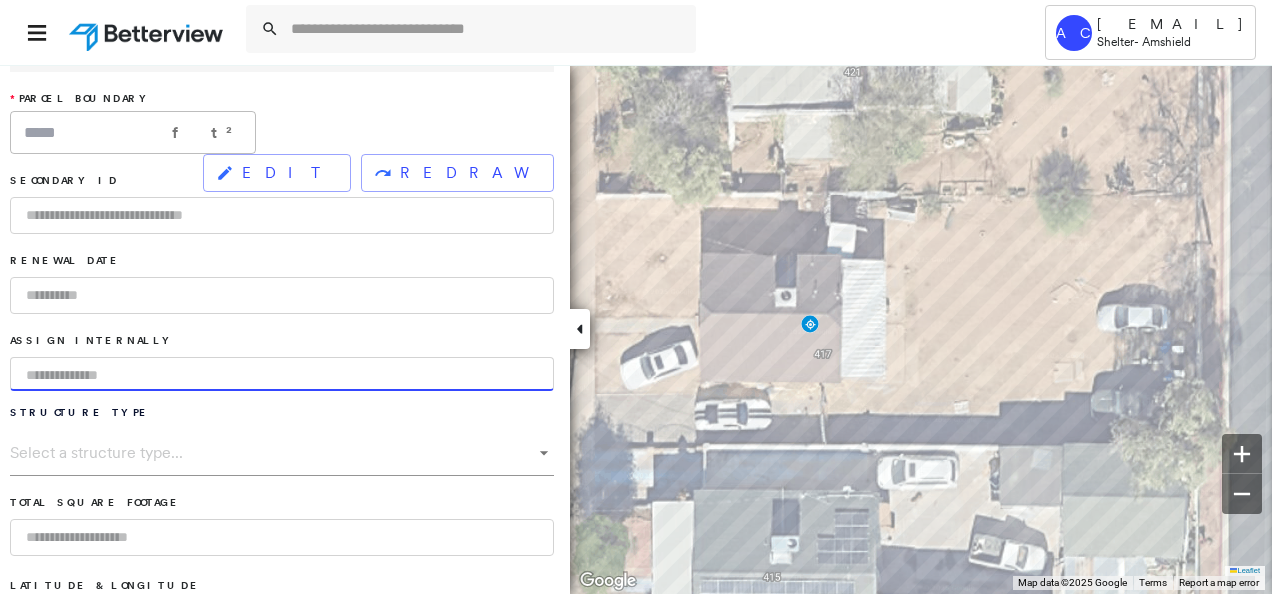 type on "*" 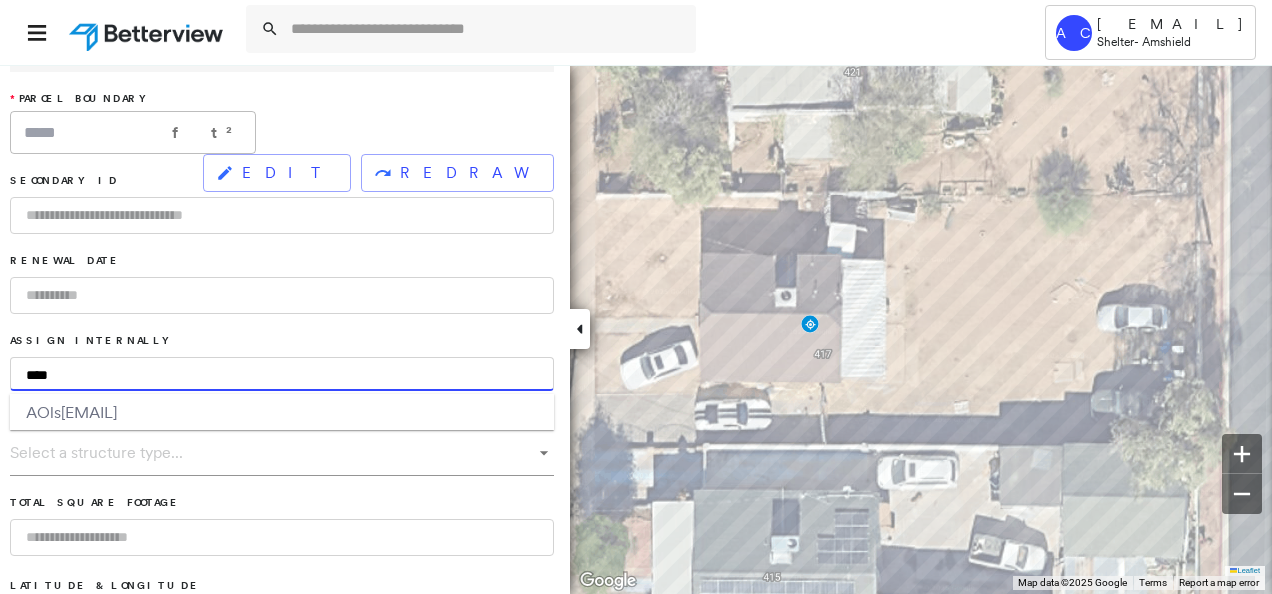 type on "**********" 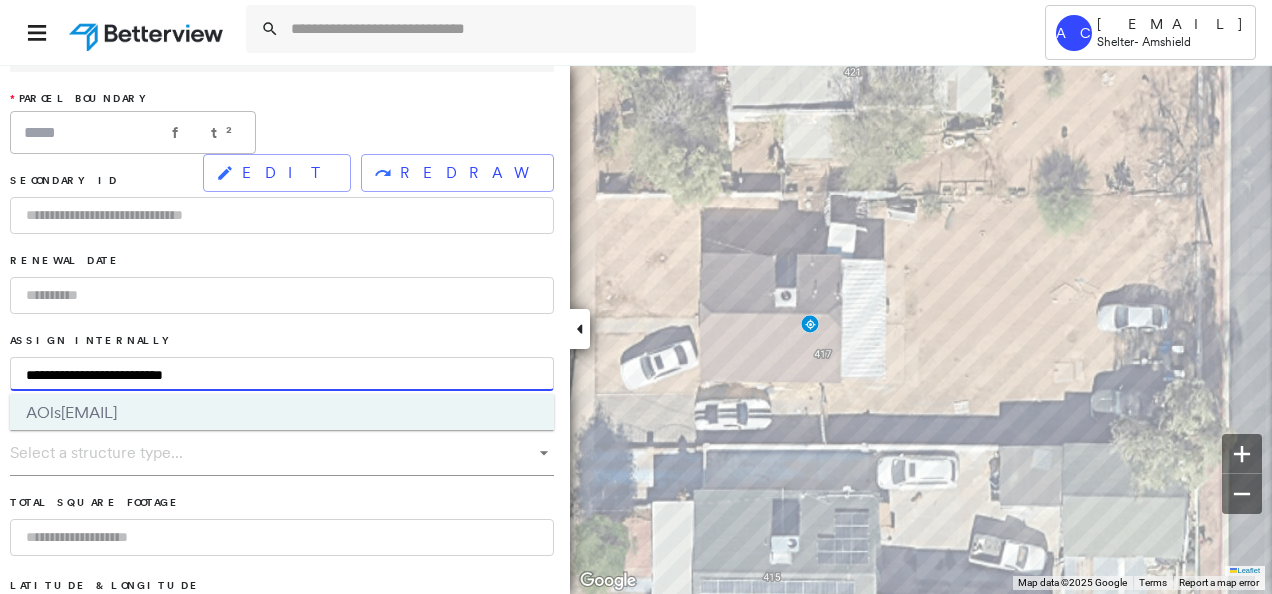 type 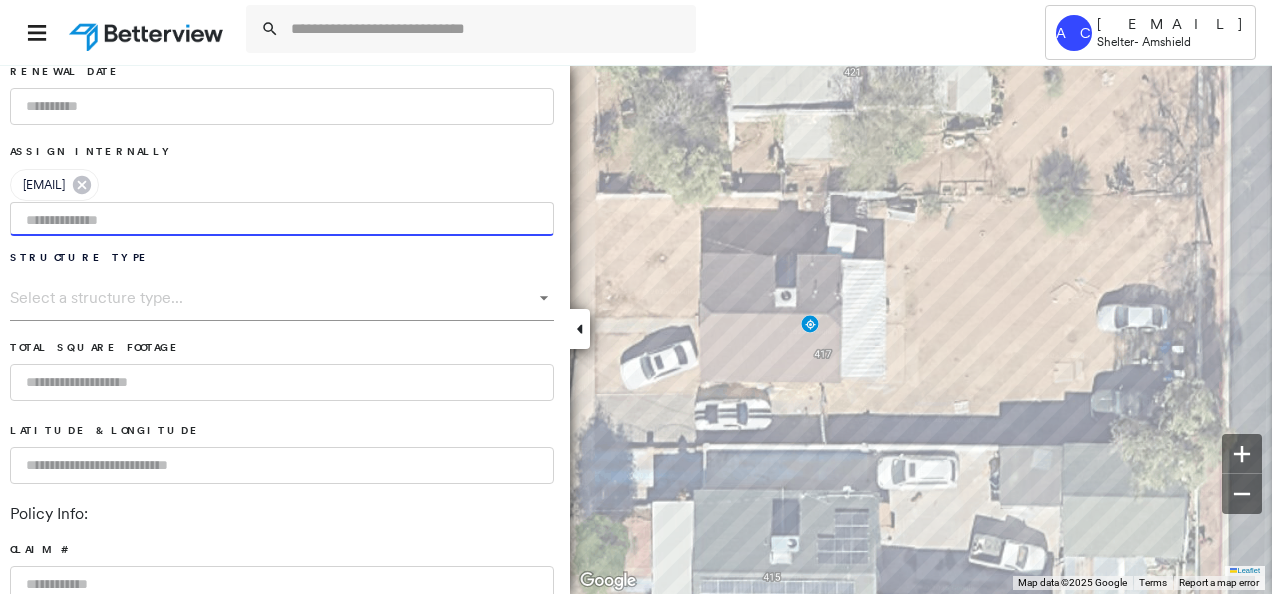 scroll, scrollTop: 700, scrollLeft: 0, axis: vertical 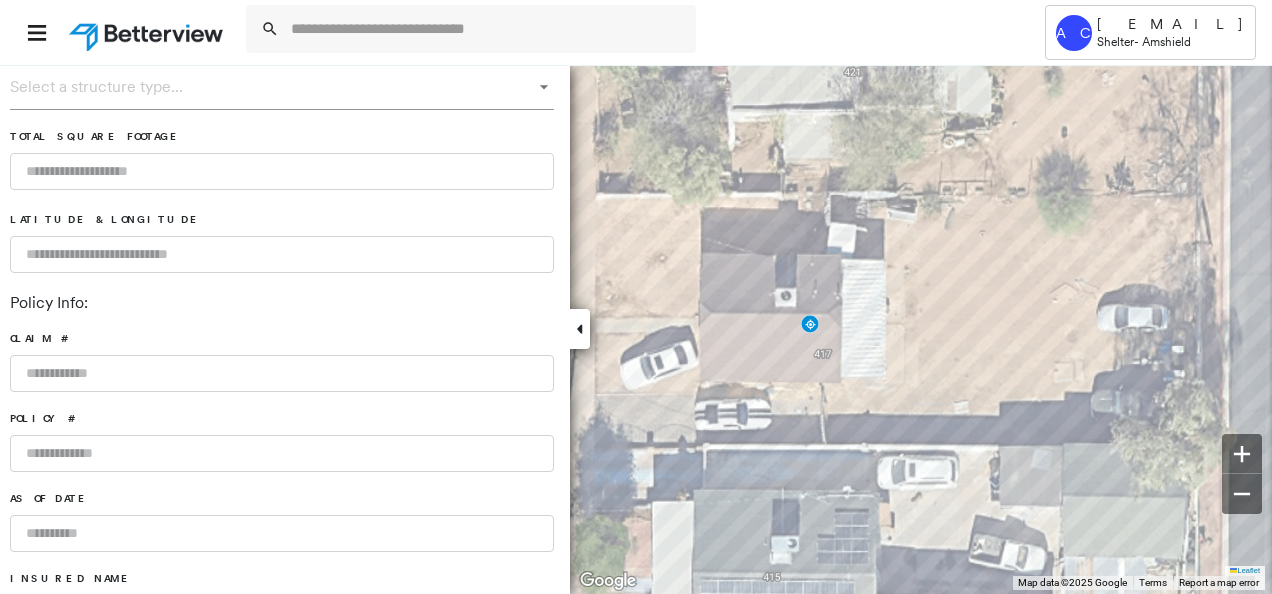 click at bounding box center [282, 453] 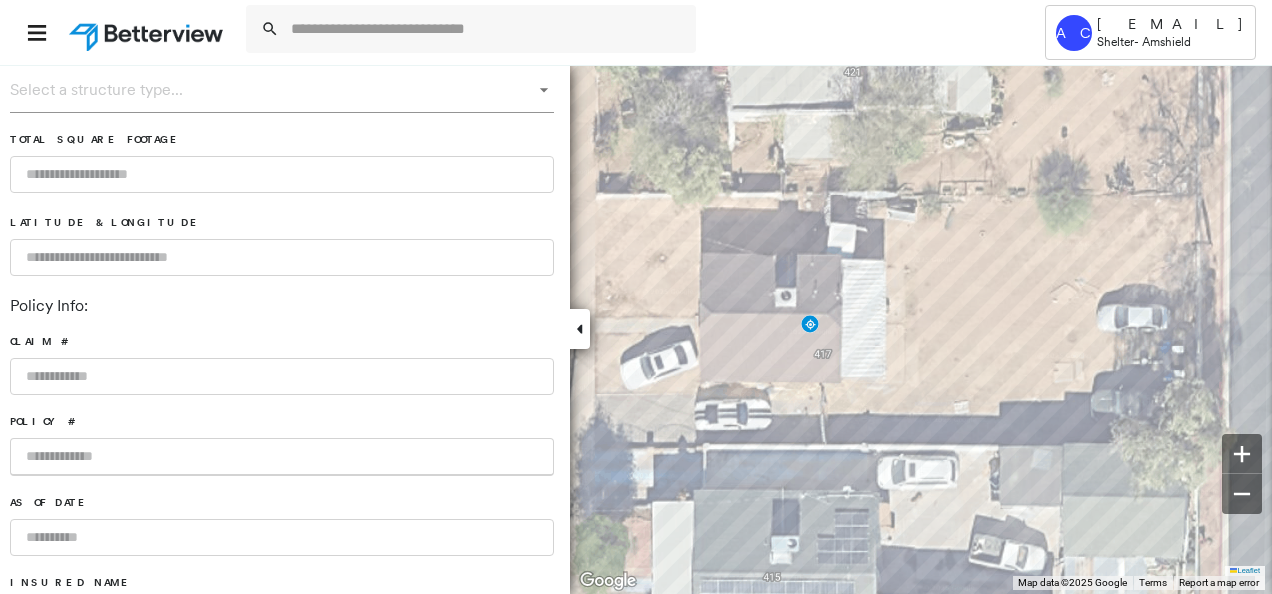 paste on "**********" 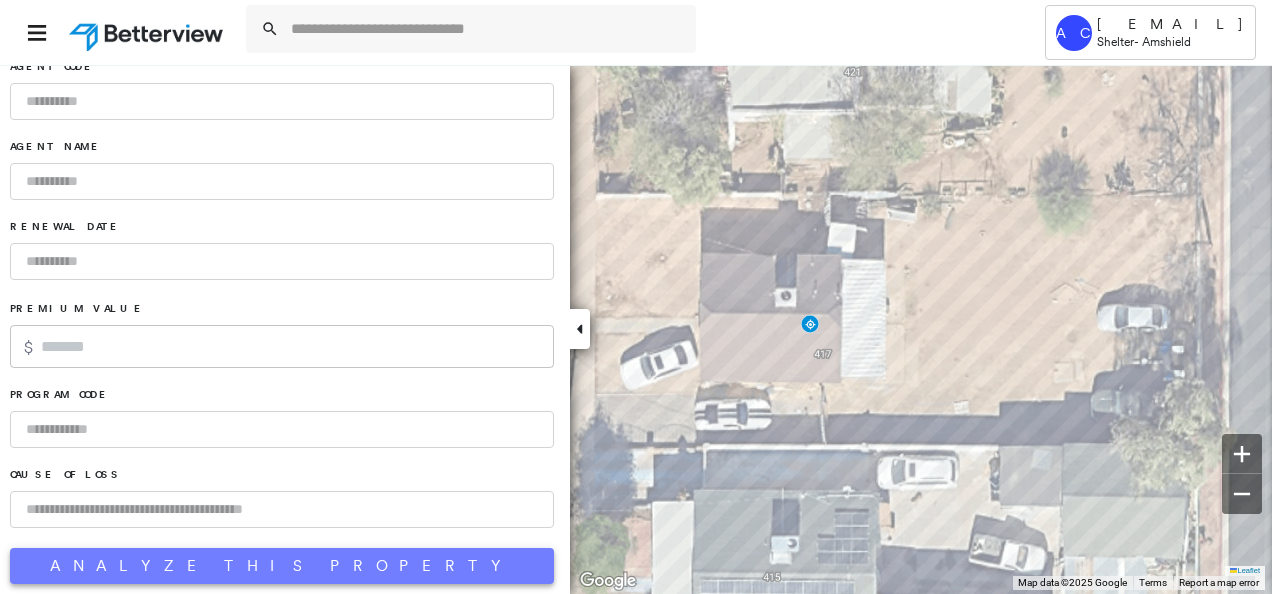 type on "**********" 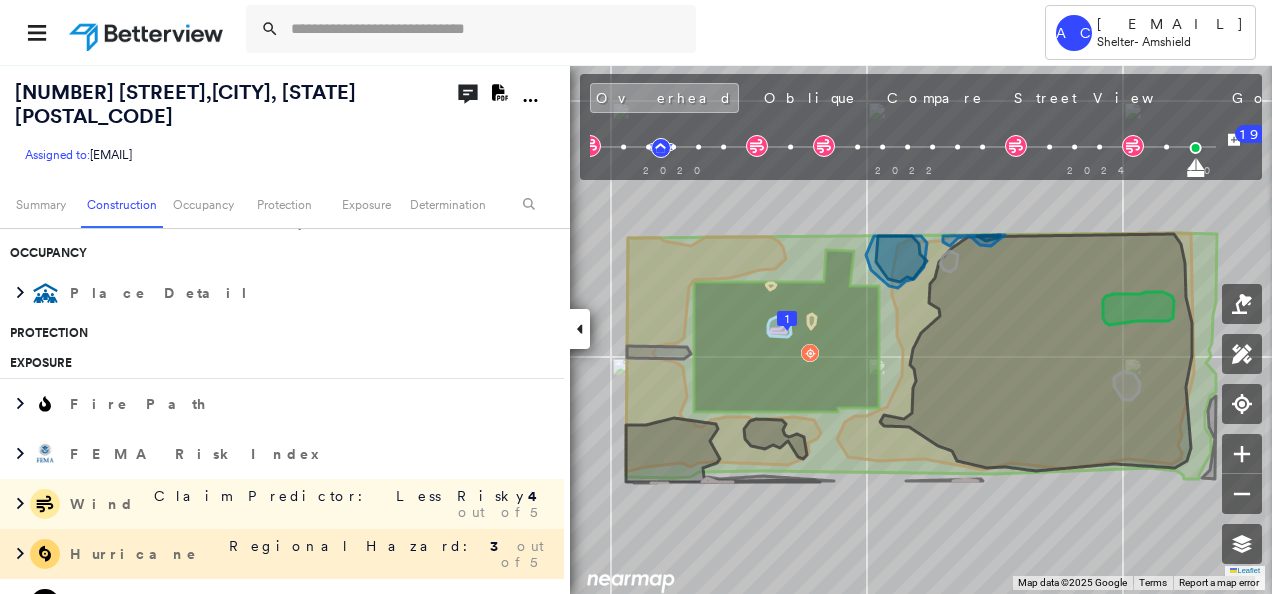 scroll, scrollTop: 1600, scrollLeft: 0, axis: vertical 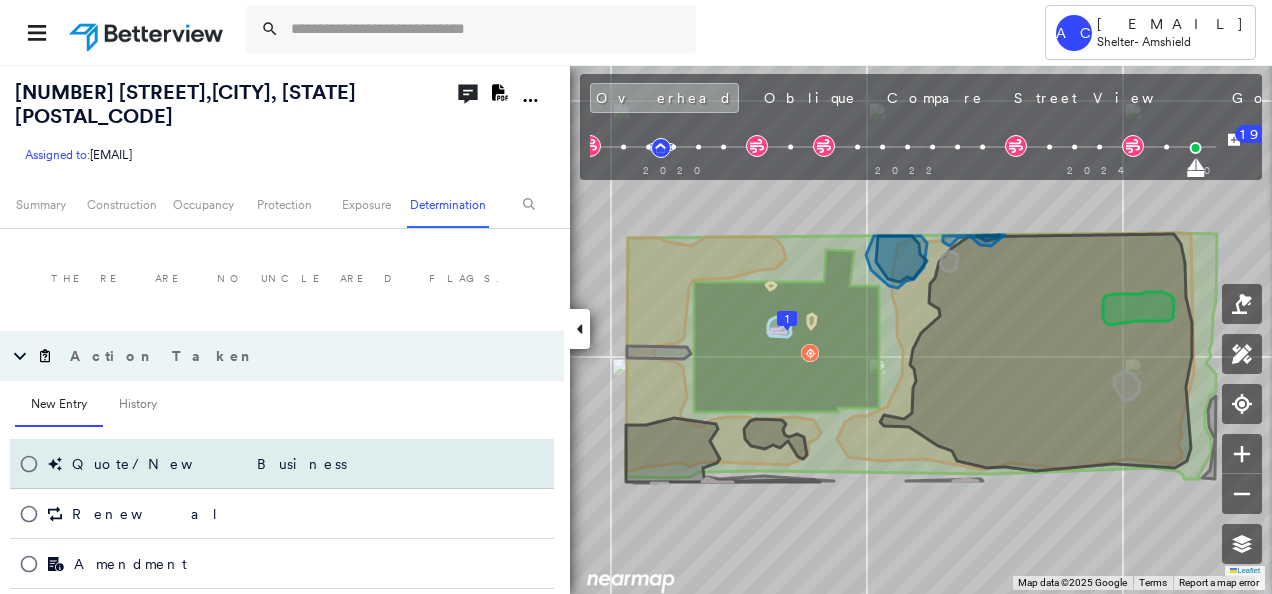 click on "Quote/New Business" at bounding box center (178, 464) 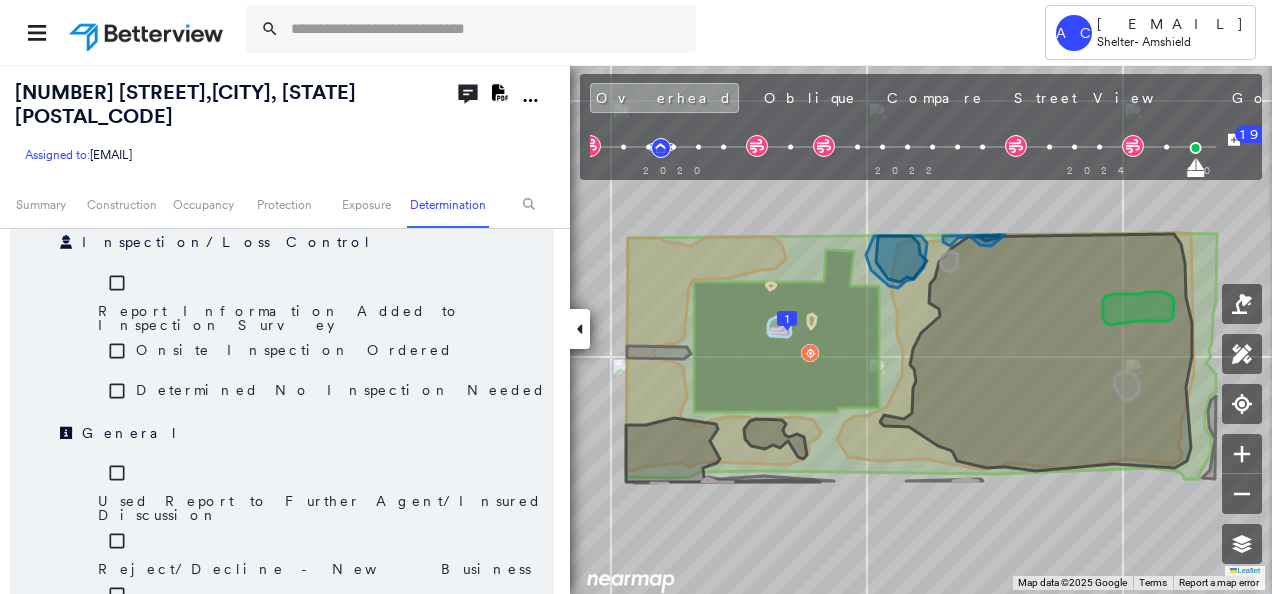 scroll, scrollTop: 2292, scrollLeft: 0, axis: vertical 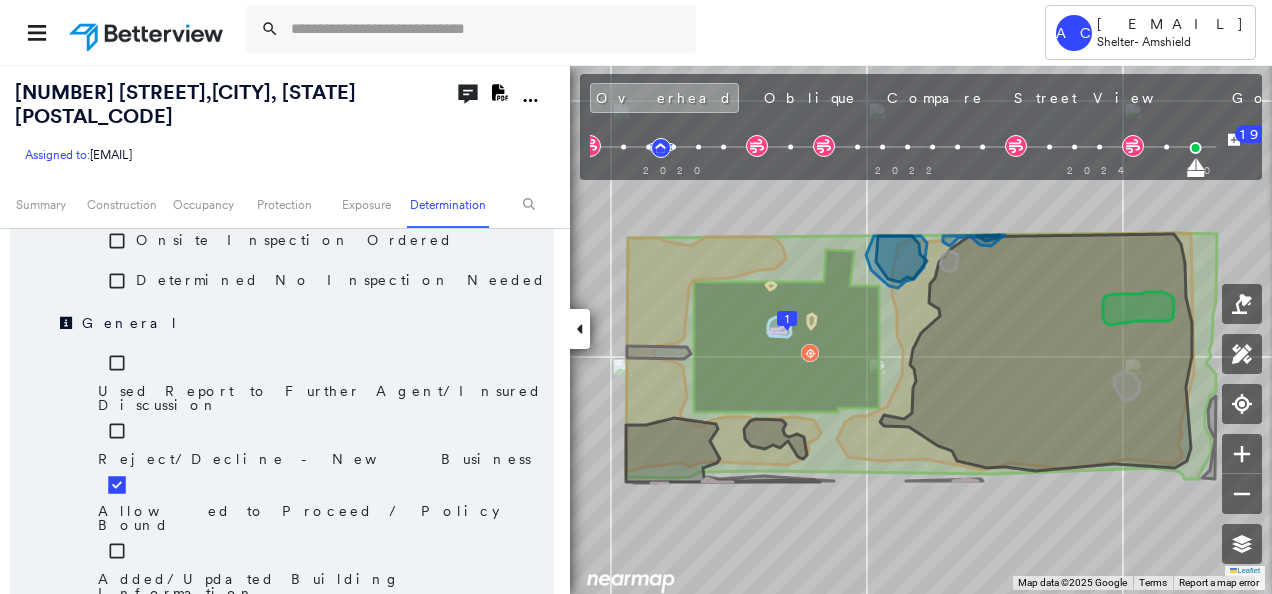 click on "Save" at bounding box center [447, 723] 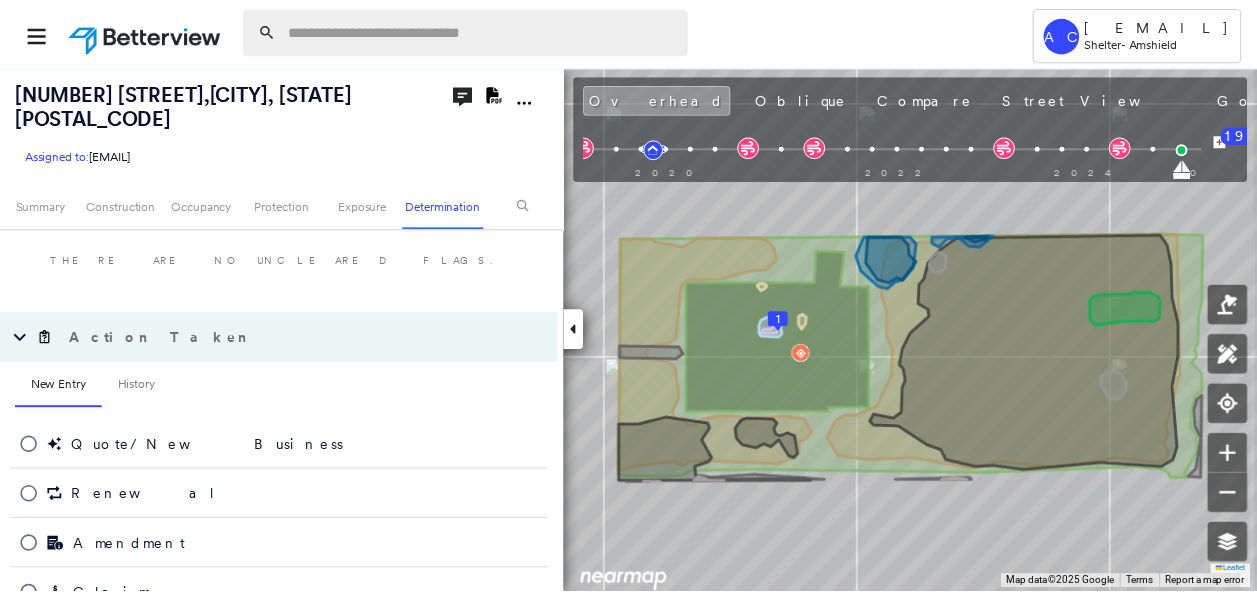 scroll, scrollTop: 1792, scrollLeft: 0, axis: vertical 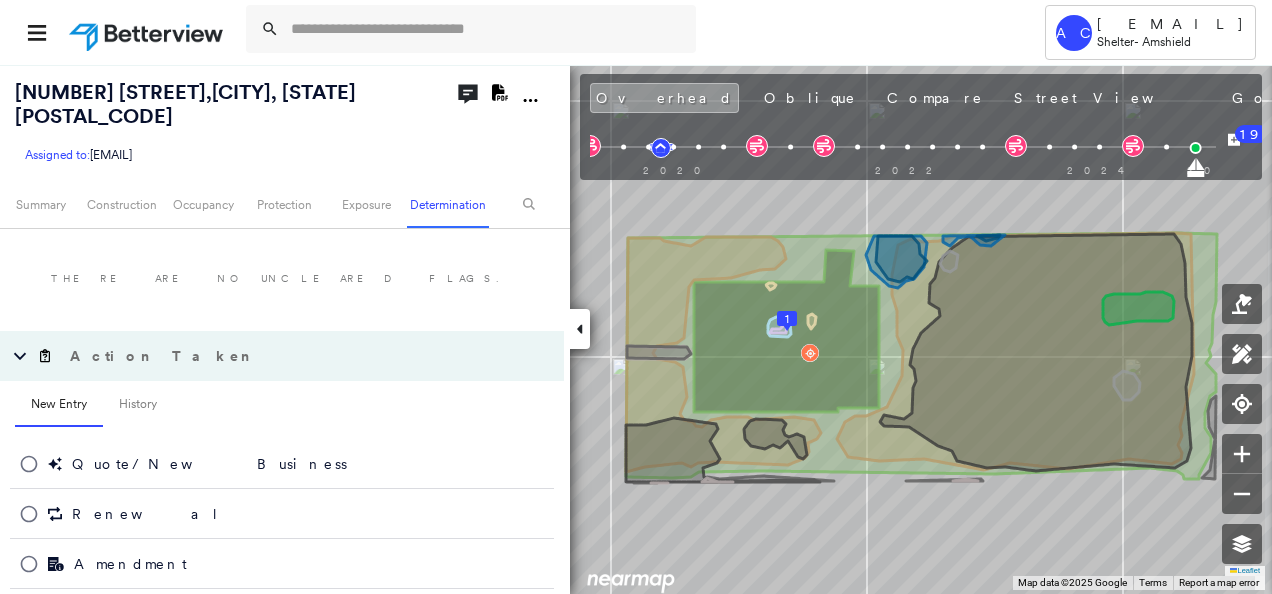 click at bounding box center [148, 32] 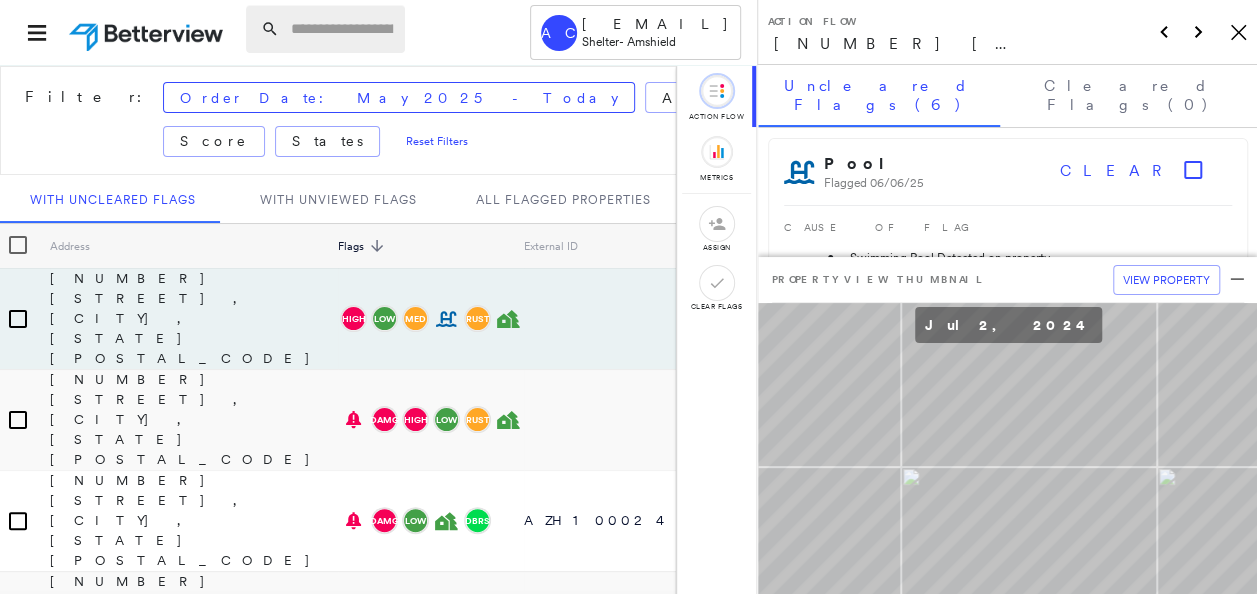 click at bounding box center (342, 29) 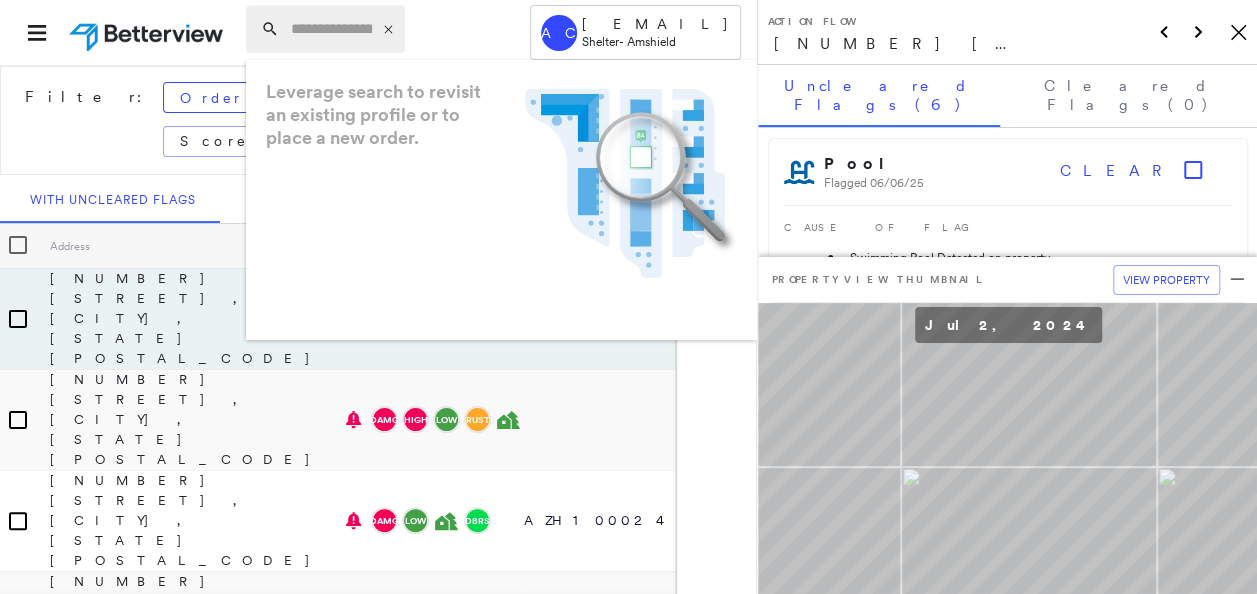 paste on "**********" 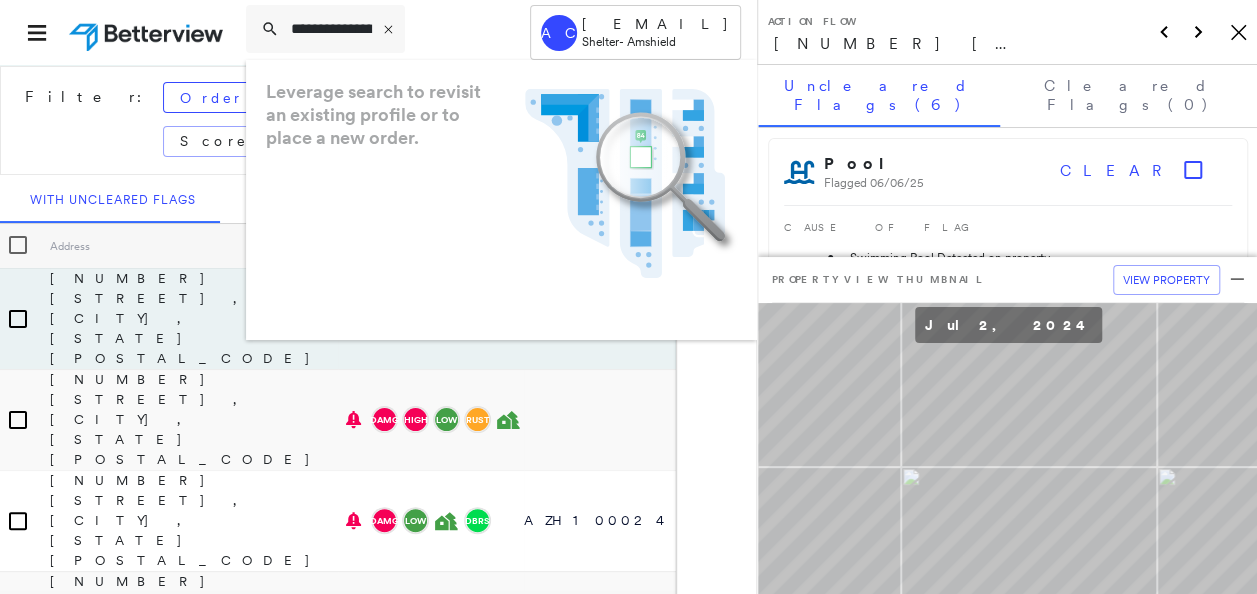 scroll, scrollTop: 0, scrollLeft: 161, axis: horizontal 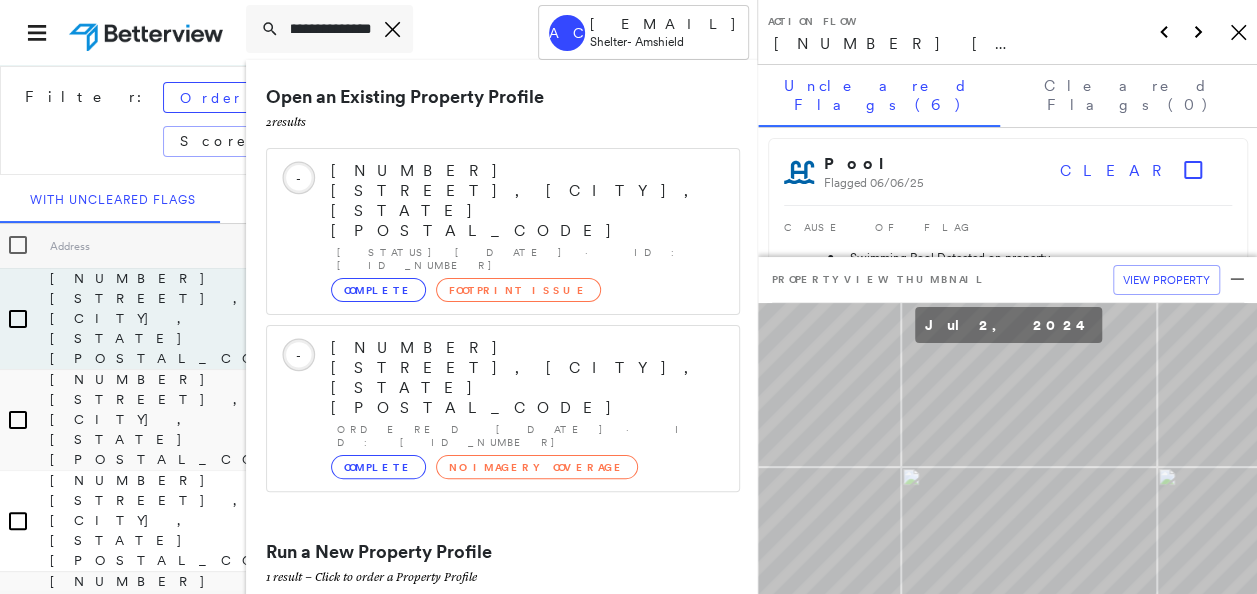 type on "**********" 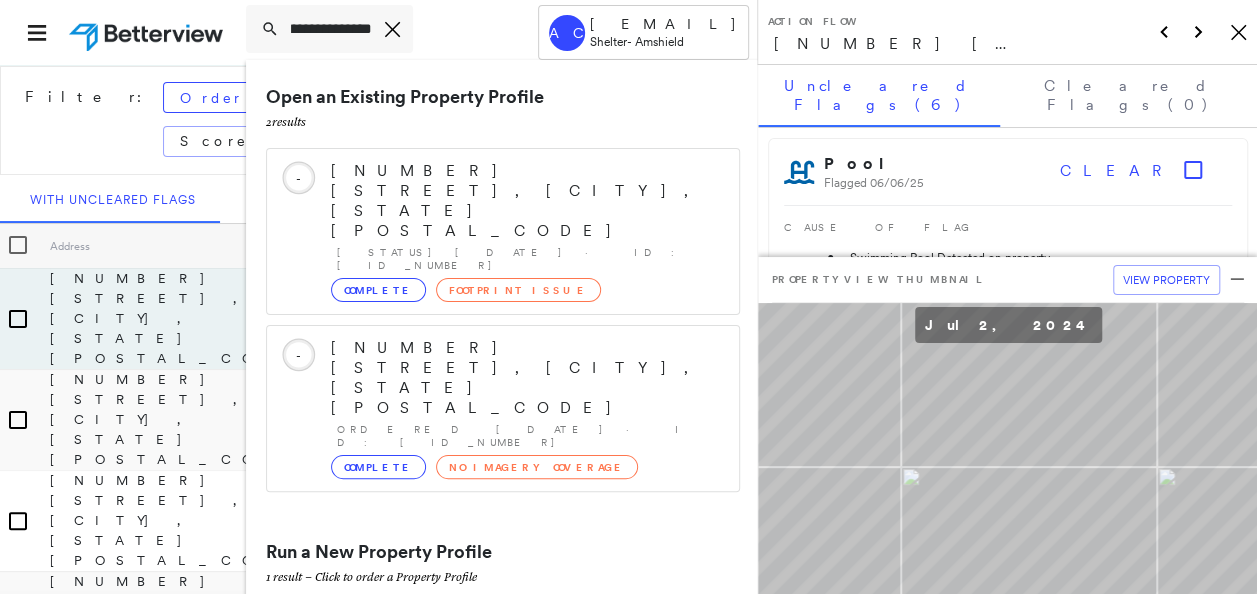click on "[NUMBER] [STREET], [CITY], [STATE] [POSTAL_CODE]" at bounding box center [491, 628] 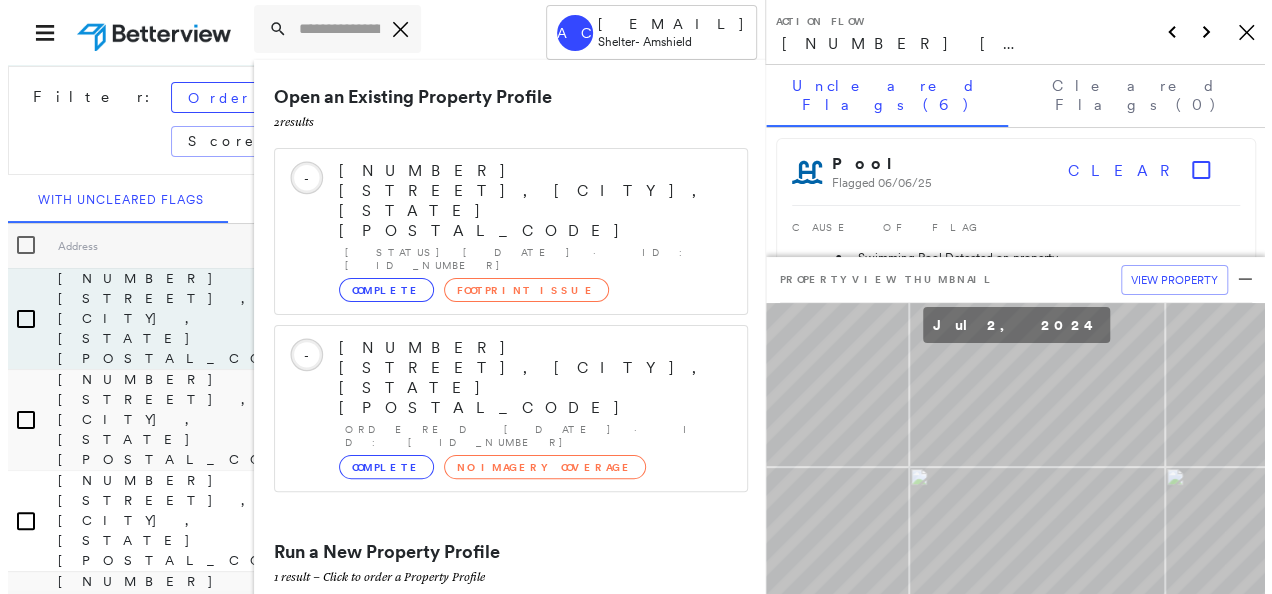 scroll, scrollTop: 0, scrollLeft: 0, axis: both 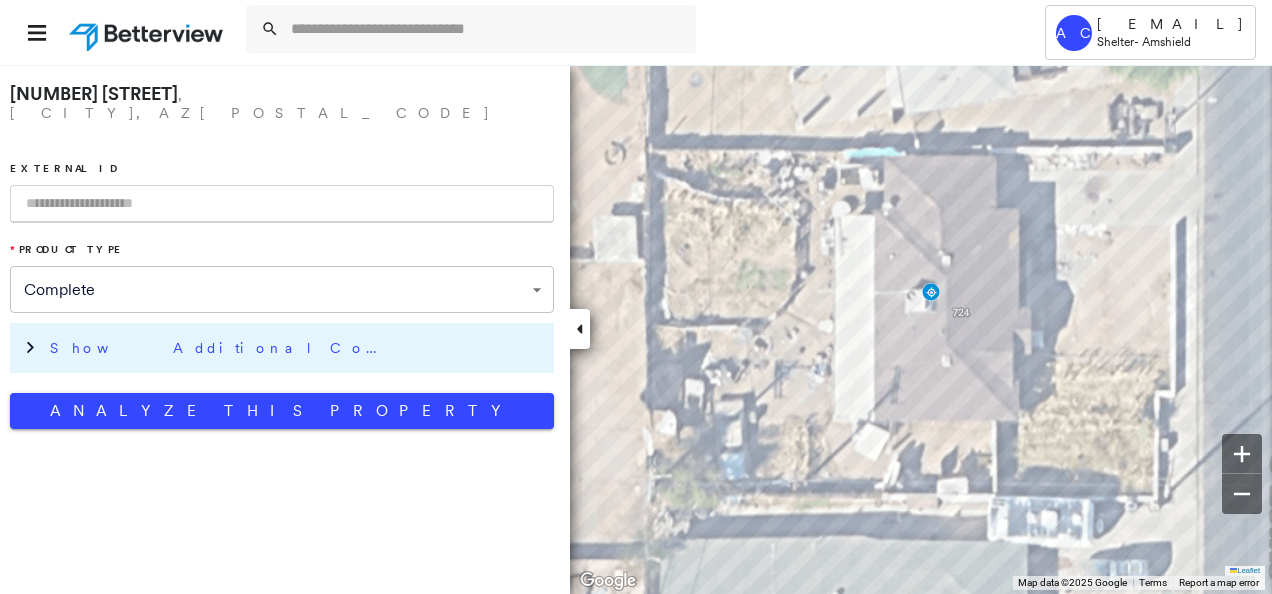 click on "Show Additional Company Data" at bounding box center (297, 348) 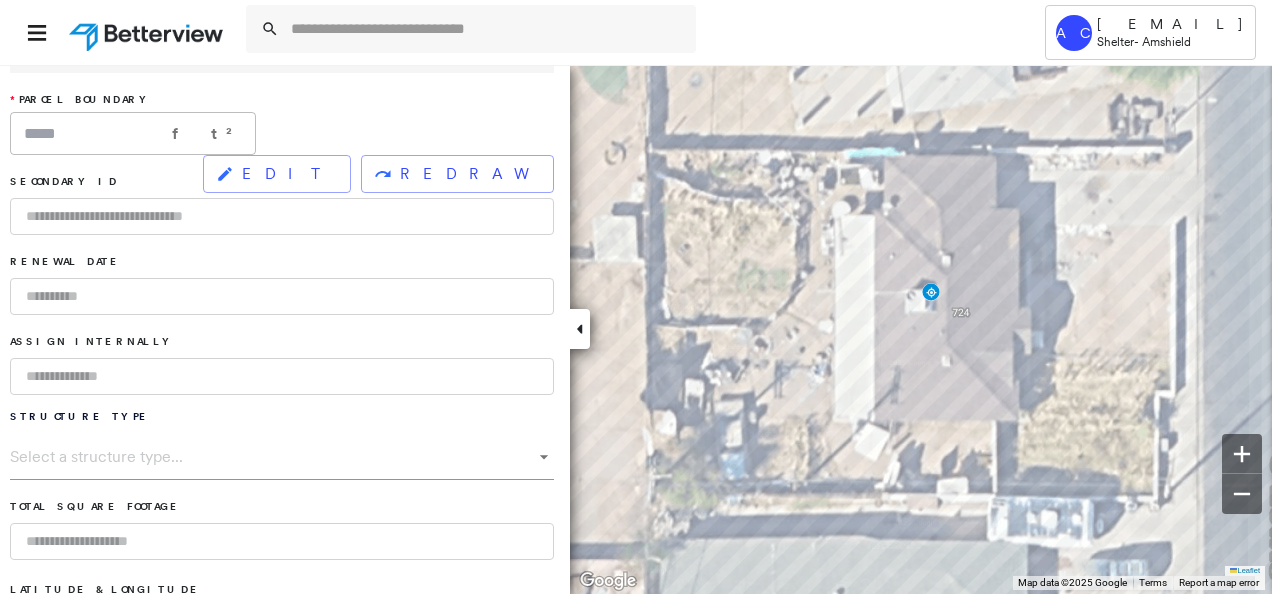 scroll, scrollTop: 300, scrollLeft: 0, axis: vertical 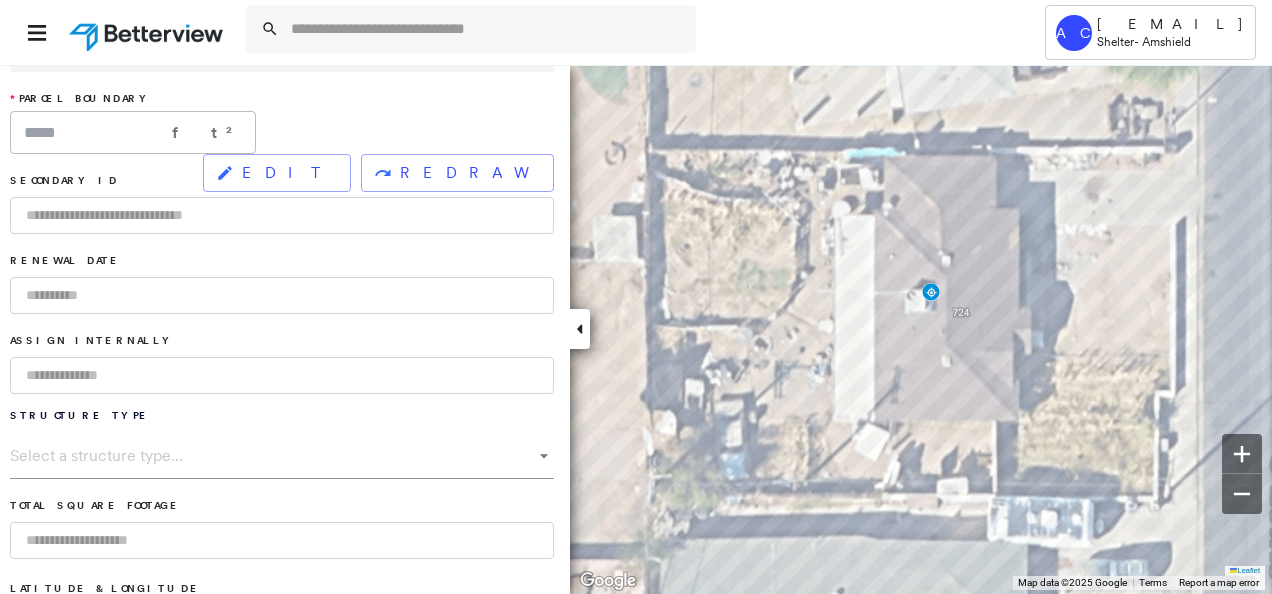 click at bounding box center (282, 375) 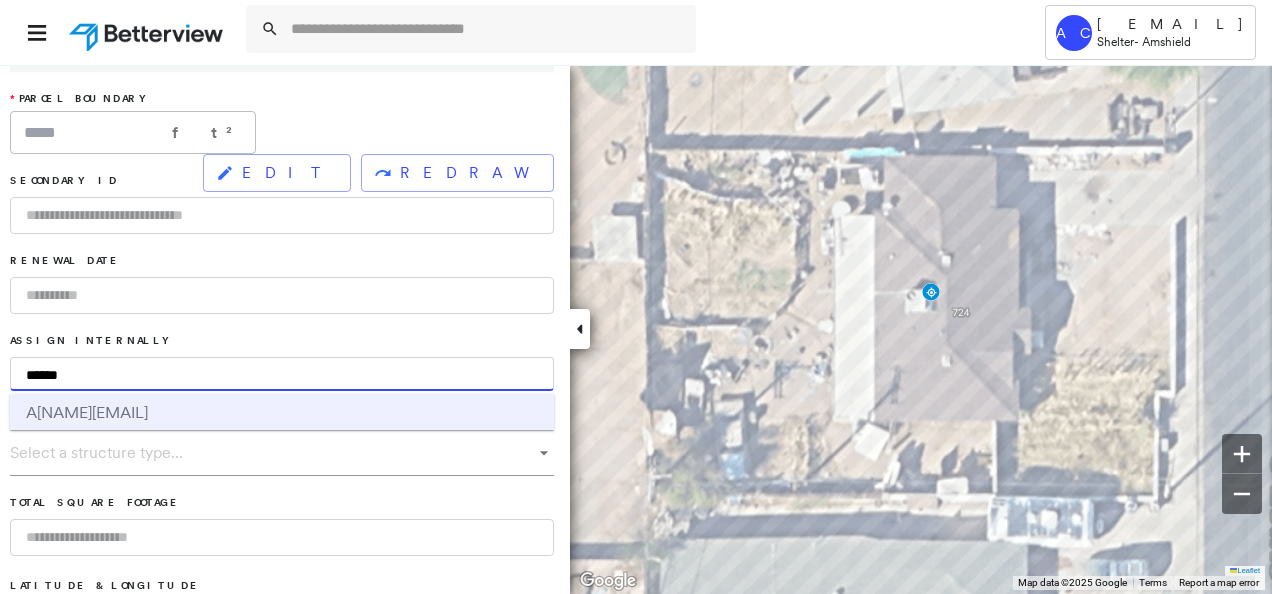 type on "******" 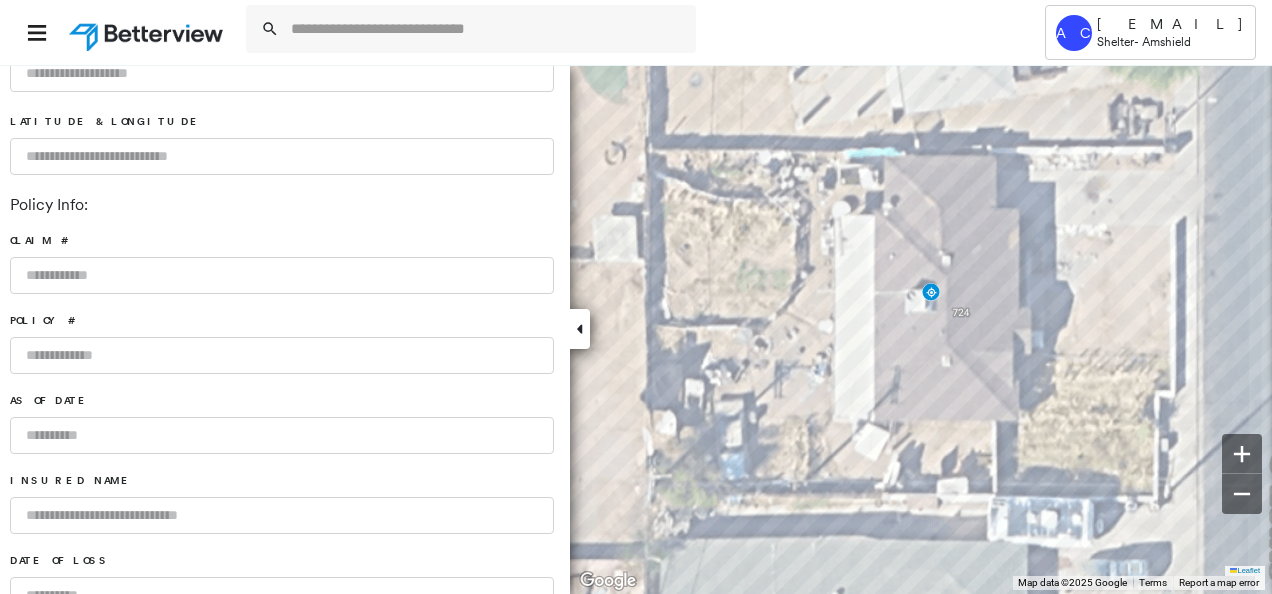 scroll, scrollTop: 800, scrollLeft: 0, axis: vertical 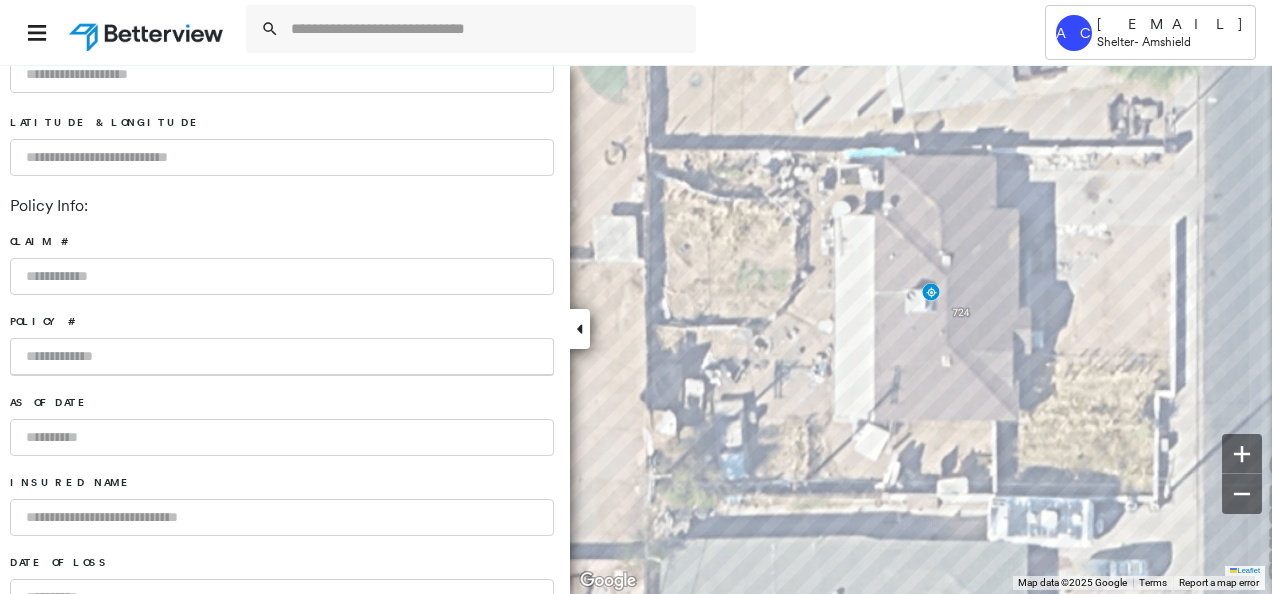 click at bounding box center (282, 357) 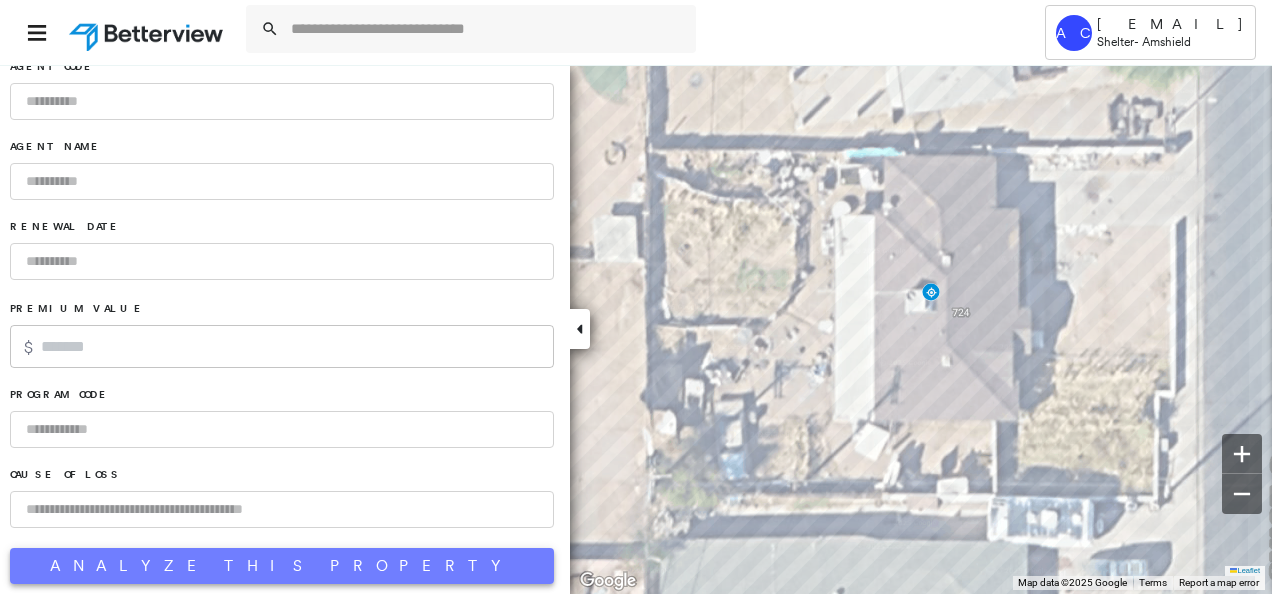 type on "**********" 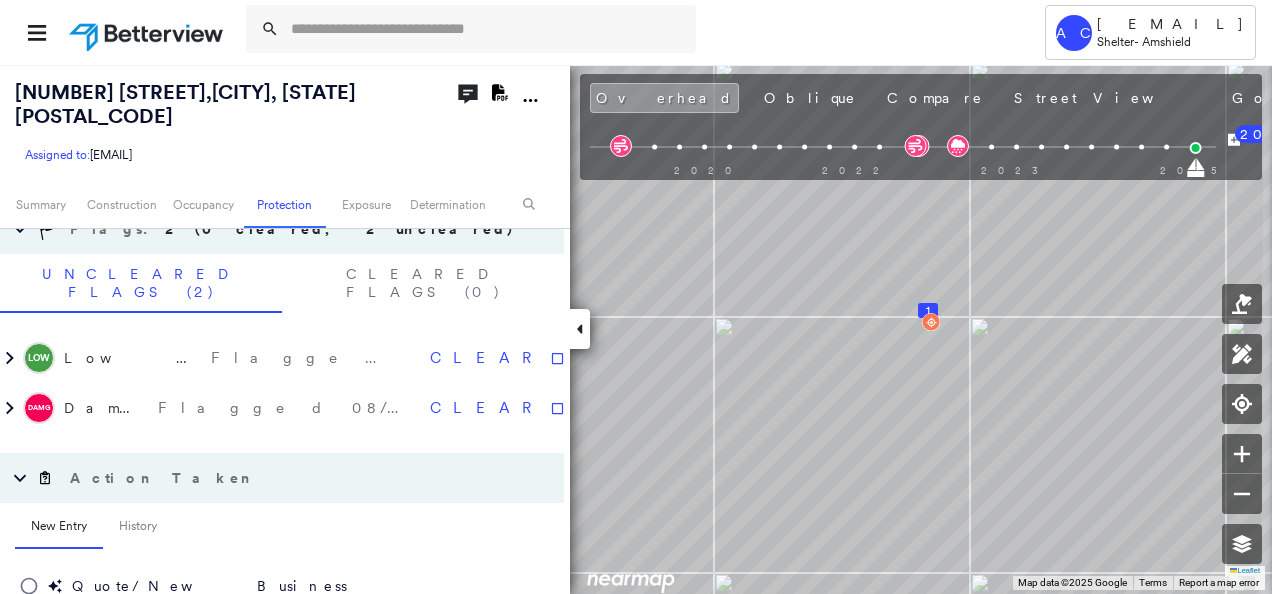 scroll, scrollTop: 1400, scrollLeft: 0, axis: vertical 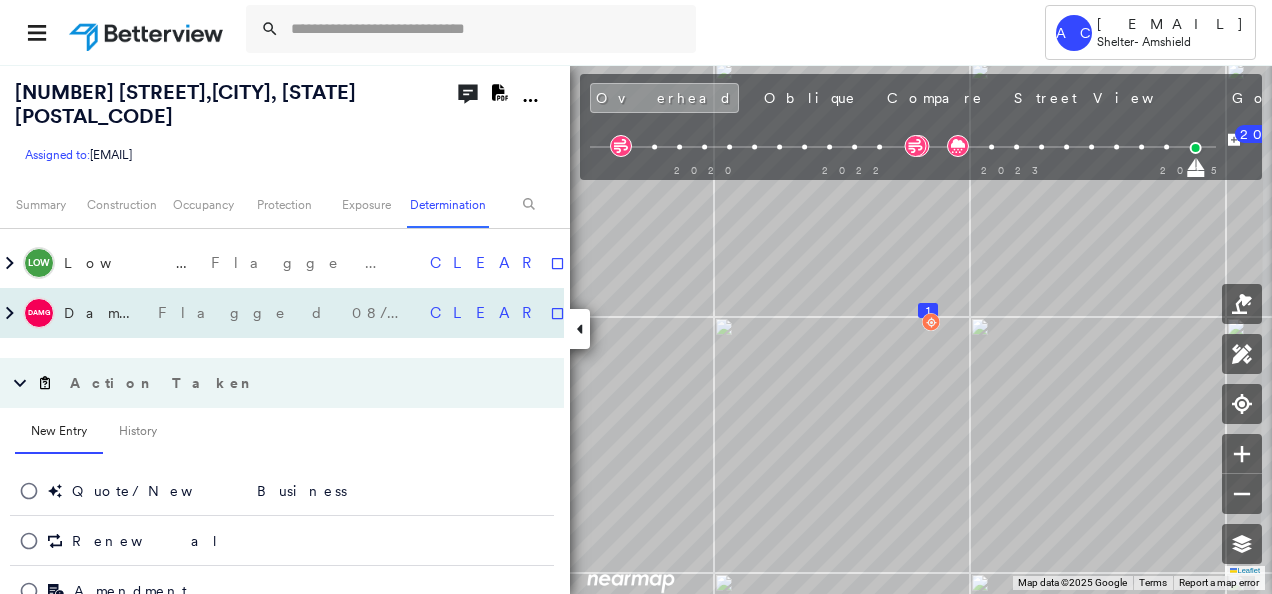 click on "DAMG Damage Flagged [DATE]" at bounding box center [216, 313] 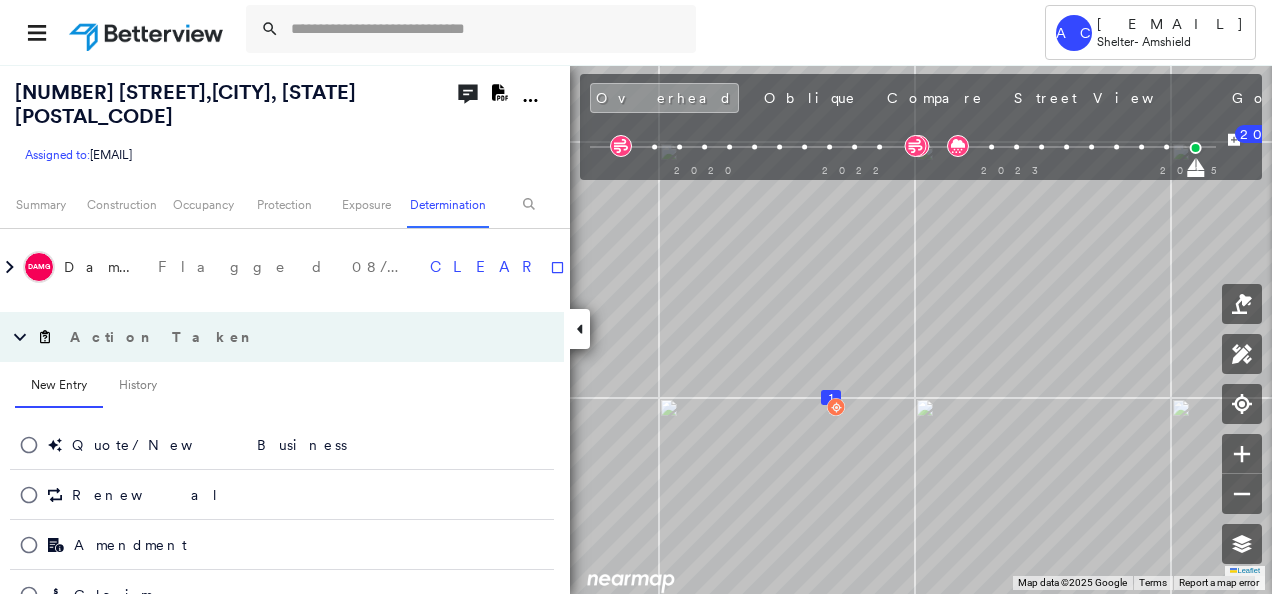 scroll, scrollTop: 1378, scrollLeft: 0, axis: vertical 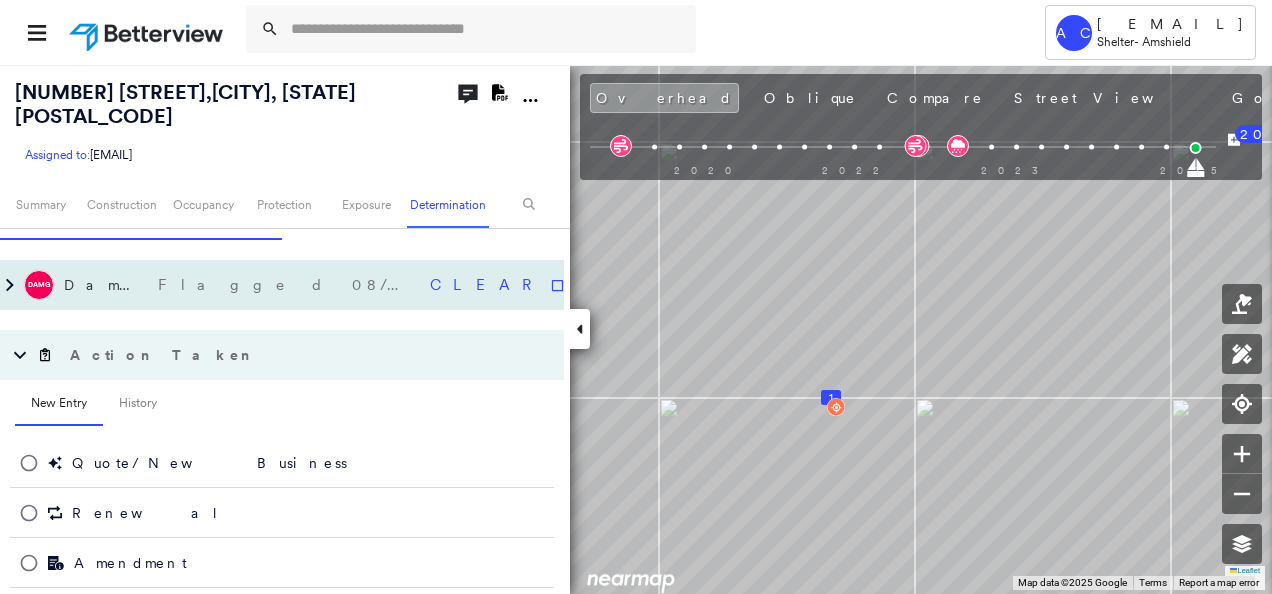 click on "Flagged 08/06/25" at bounding box center [286, 285] 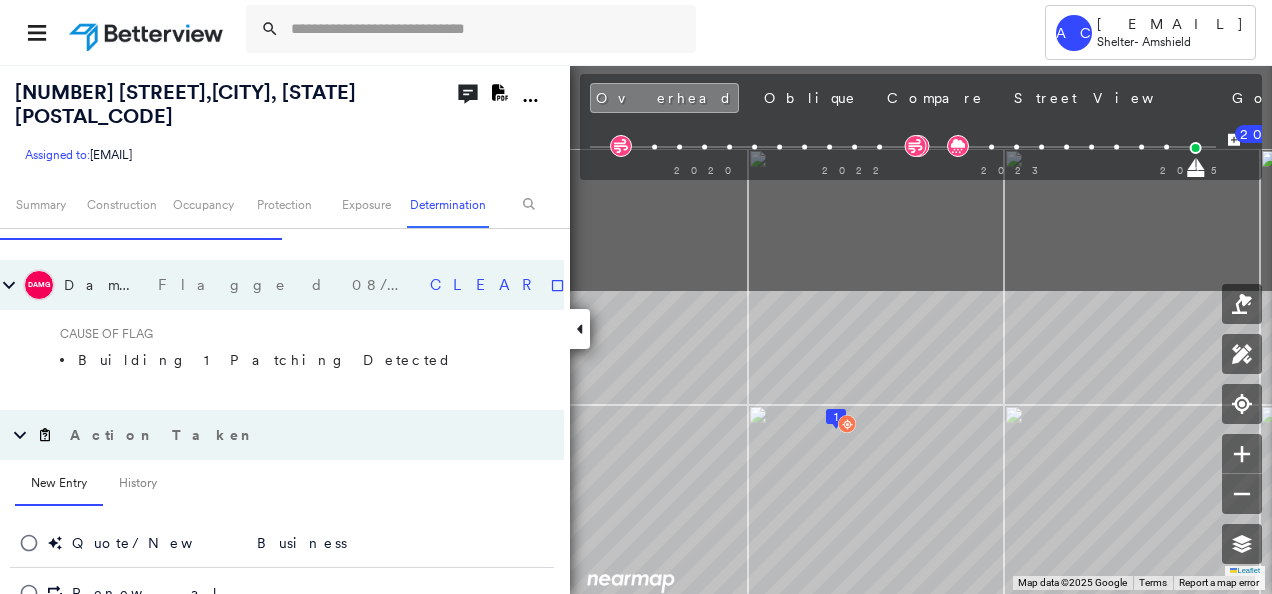 click on "1
Leaflet Keyboard shortcuts Map Data Map data ©2025 Google Map data ©2025 Google 2 m  Click to toggle between metric and imperial units Terms Report a map error To navigate, press the arrow keys." at bounding box center [636, 329] 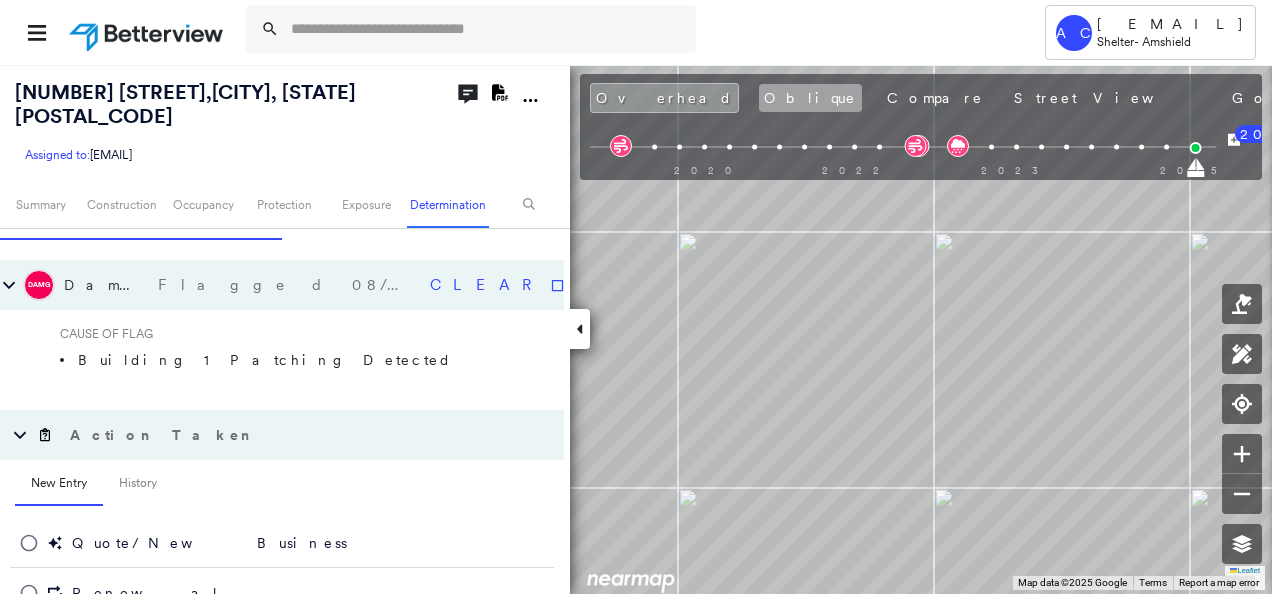 click on "Oblique" at bounding box center (810, 98) 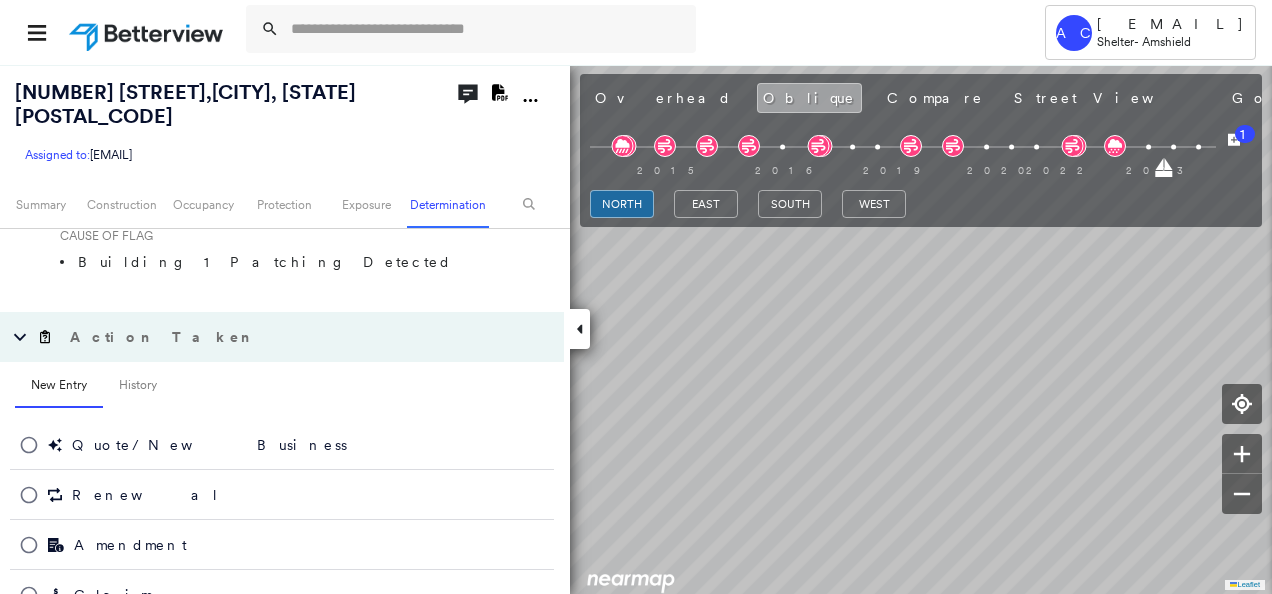 scroll, scrollTop: 1126, scrollLeft: 0, axis: vertical 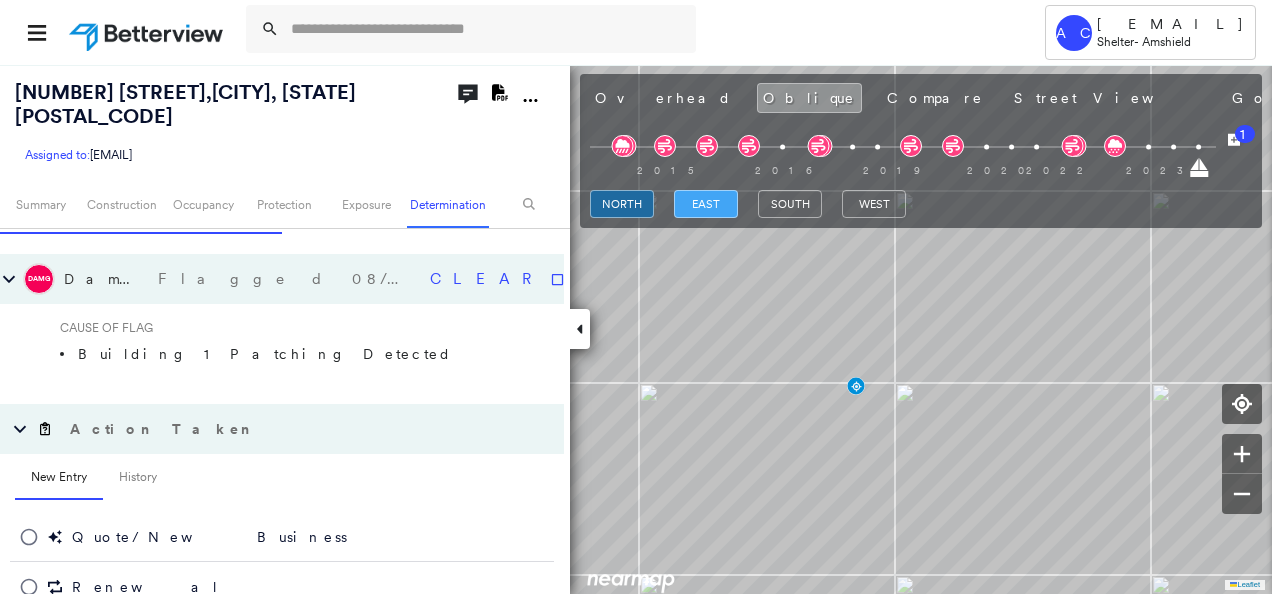 click on "east" at bounding box center [706, 204] 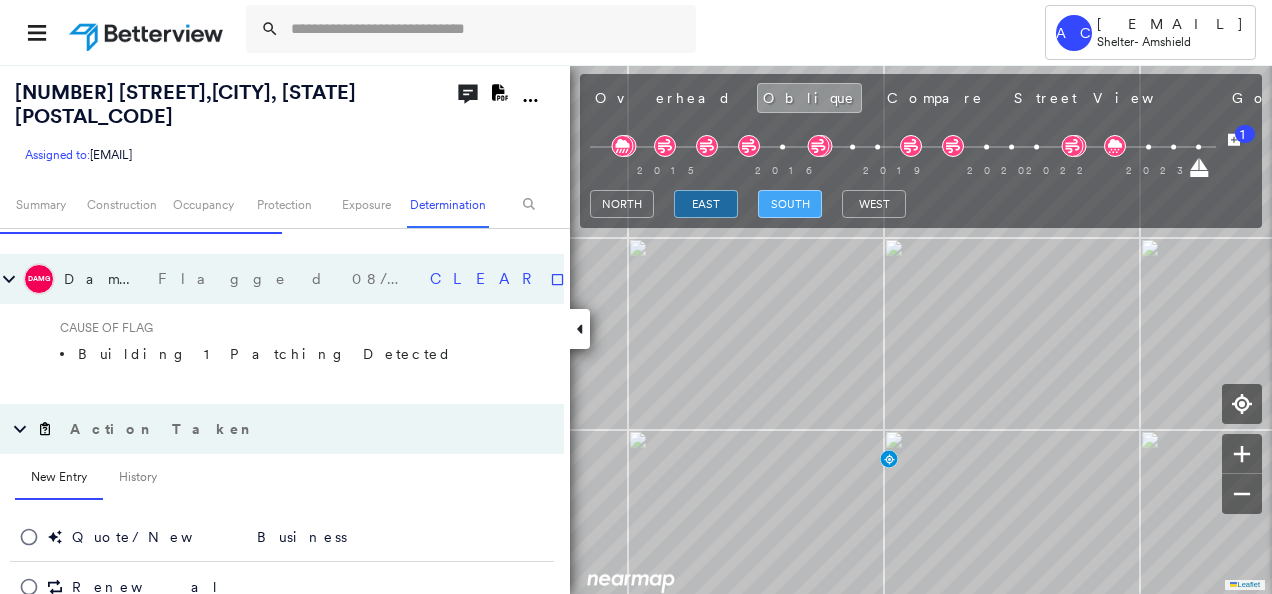 click on "south" at bounding box center [790, 204] 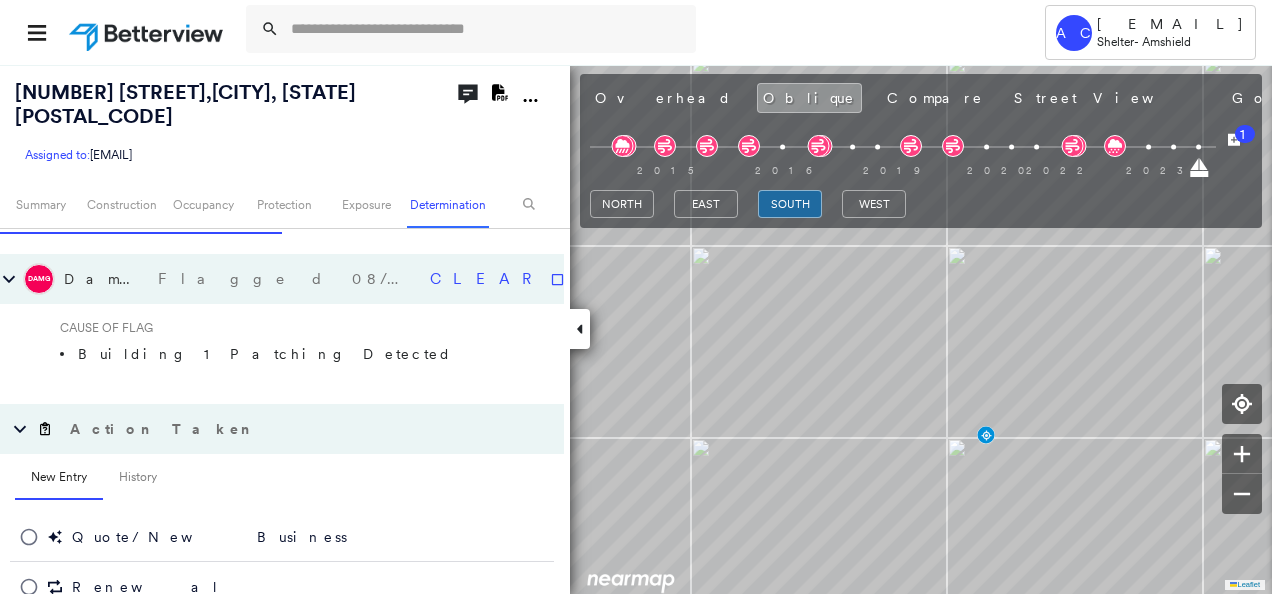 click on "north east south west" at bounding box center (748, 204) 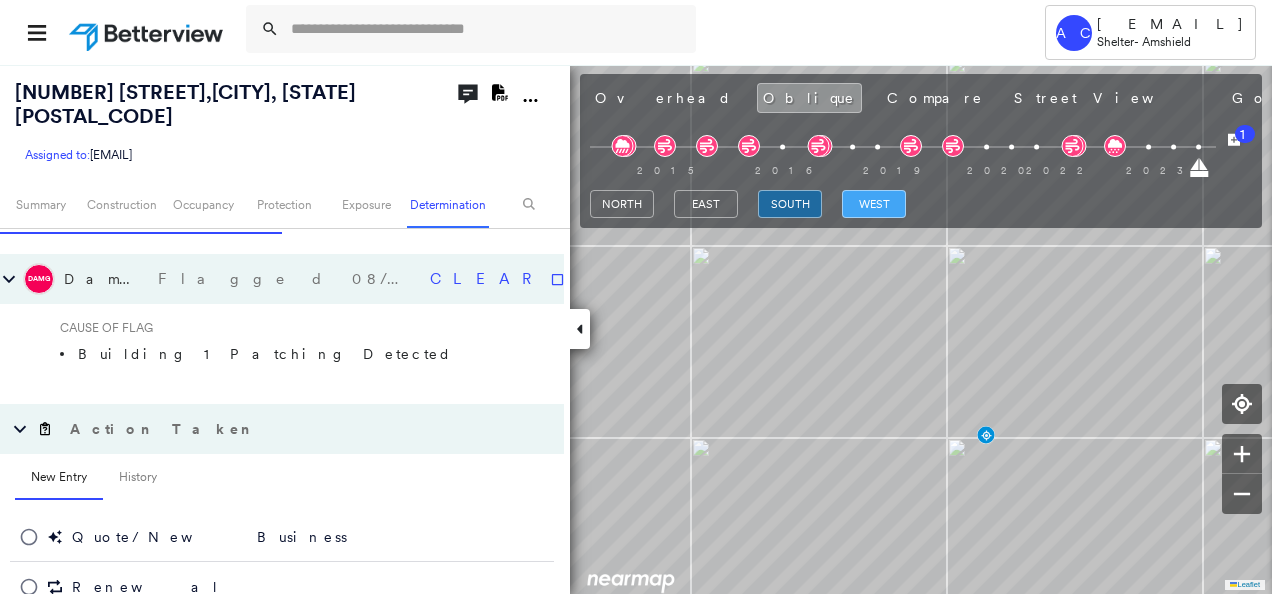 click on "west" at bounding box center [874, 204] 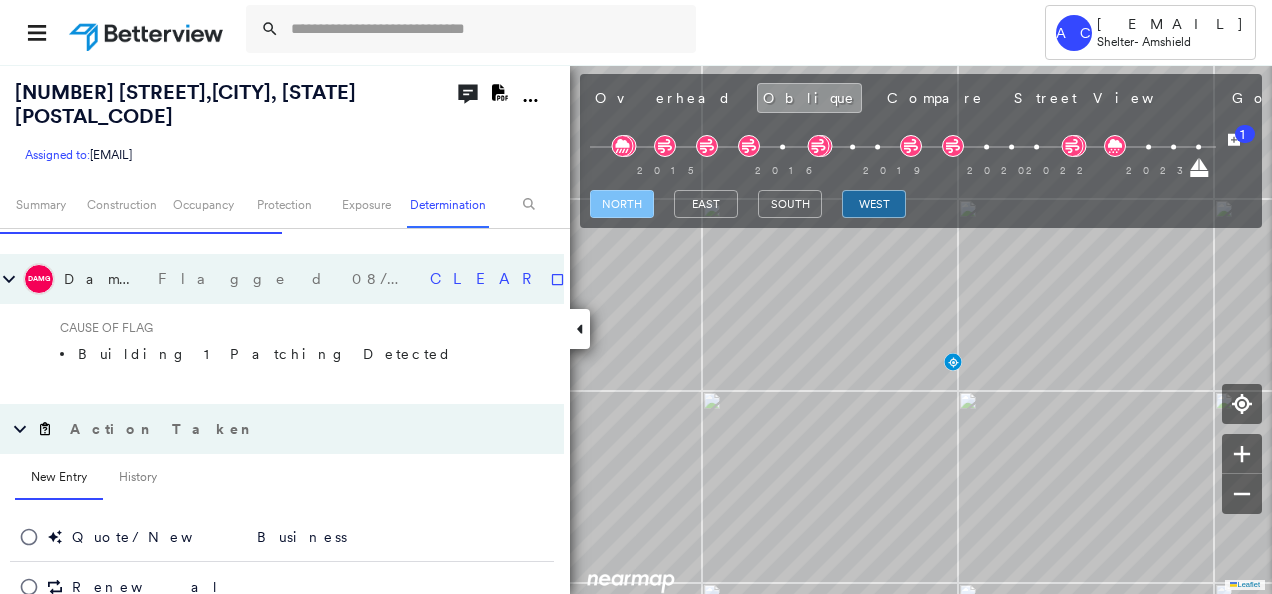 click on "north" at bounding box center [622, 204] 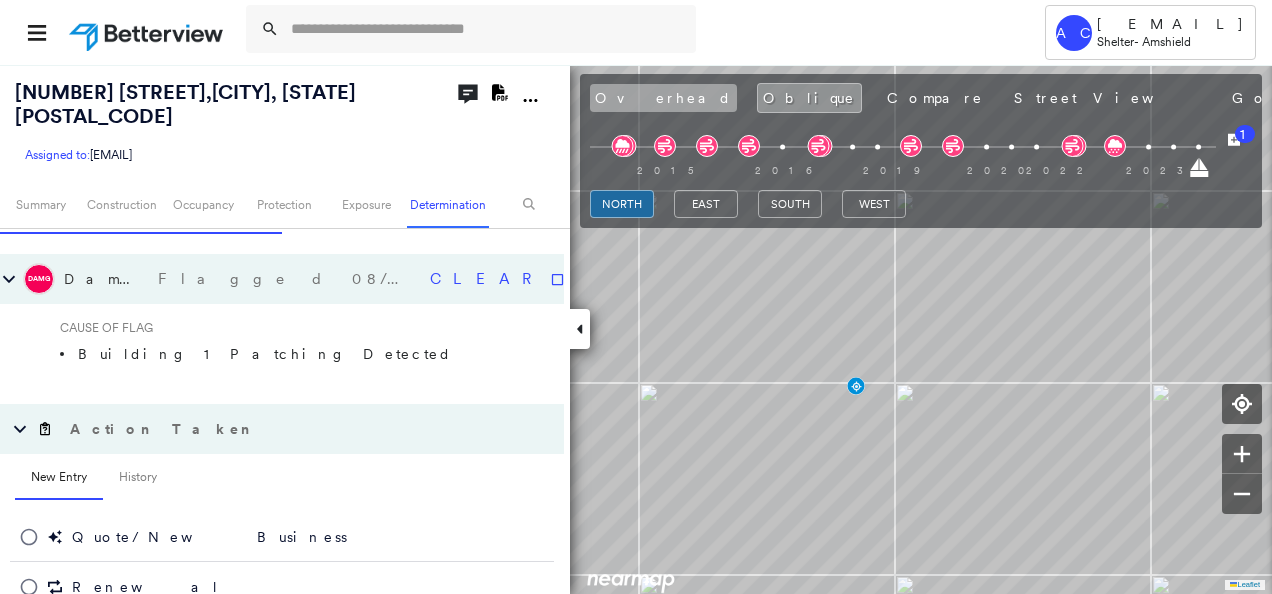 click on "Overhead" at bounding box center [663, 98] 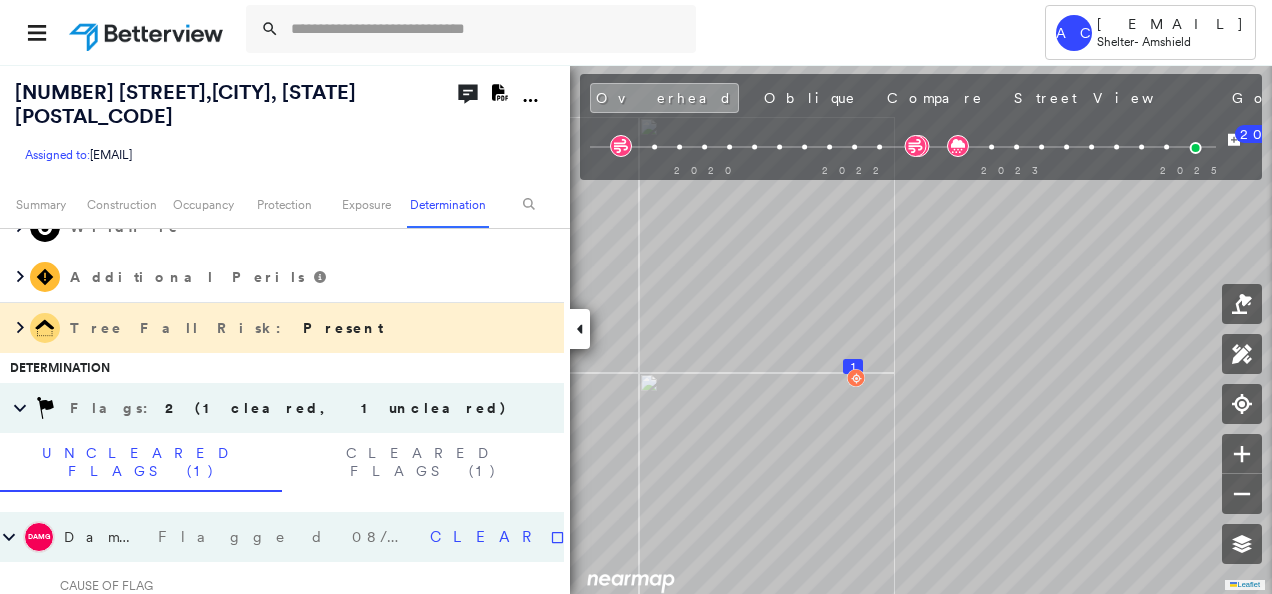 scroll, scrollTop: 1378, scrollLeft: 0, axis: vertical 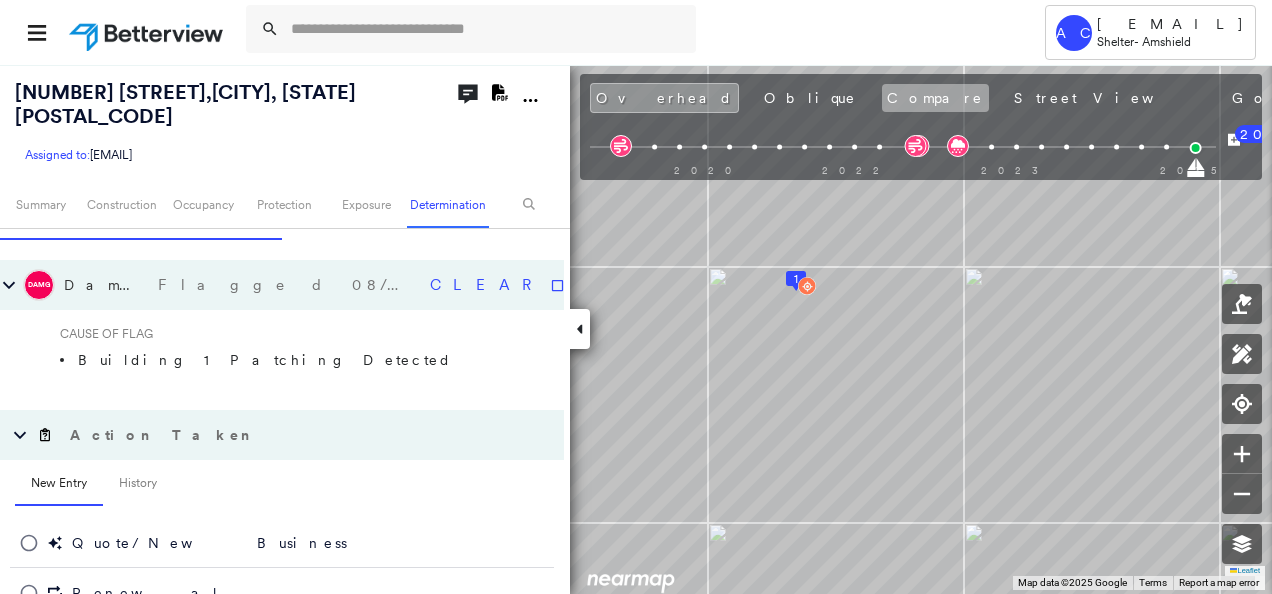 click on "Compare" at bounding box center (935, 98) 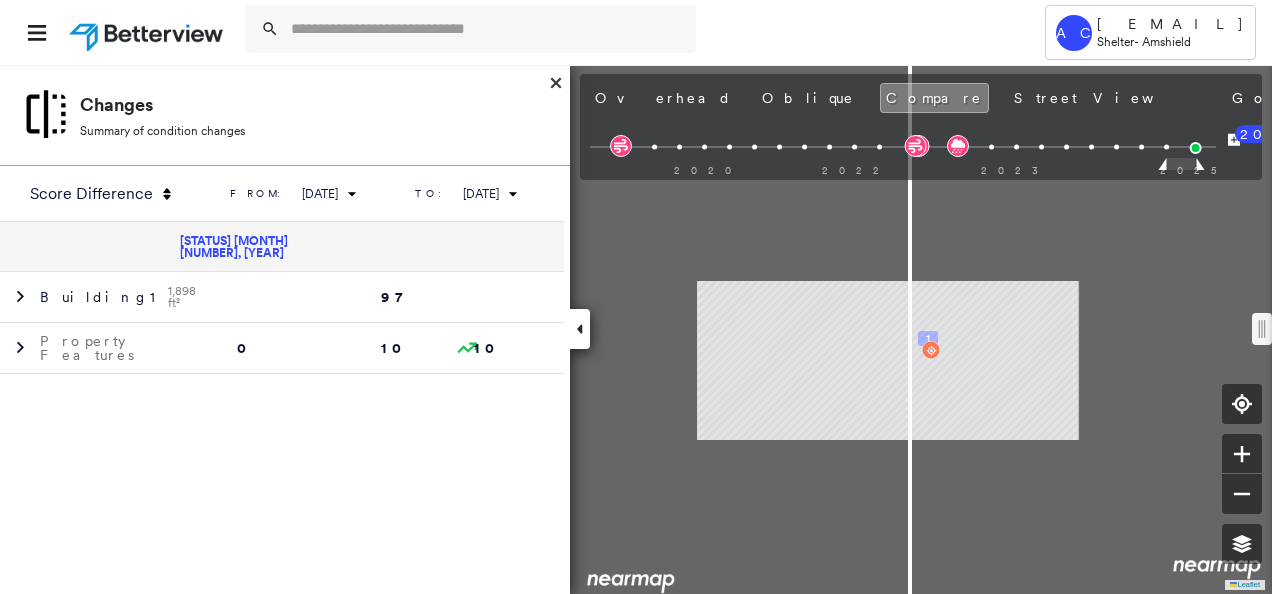 scroll, scrollTop: 1126, scrollLeft: 0, axis: vertical 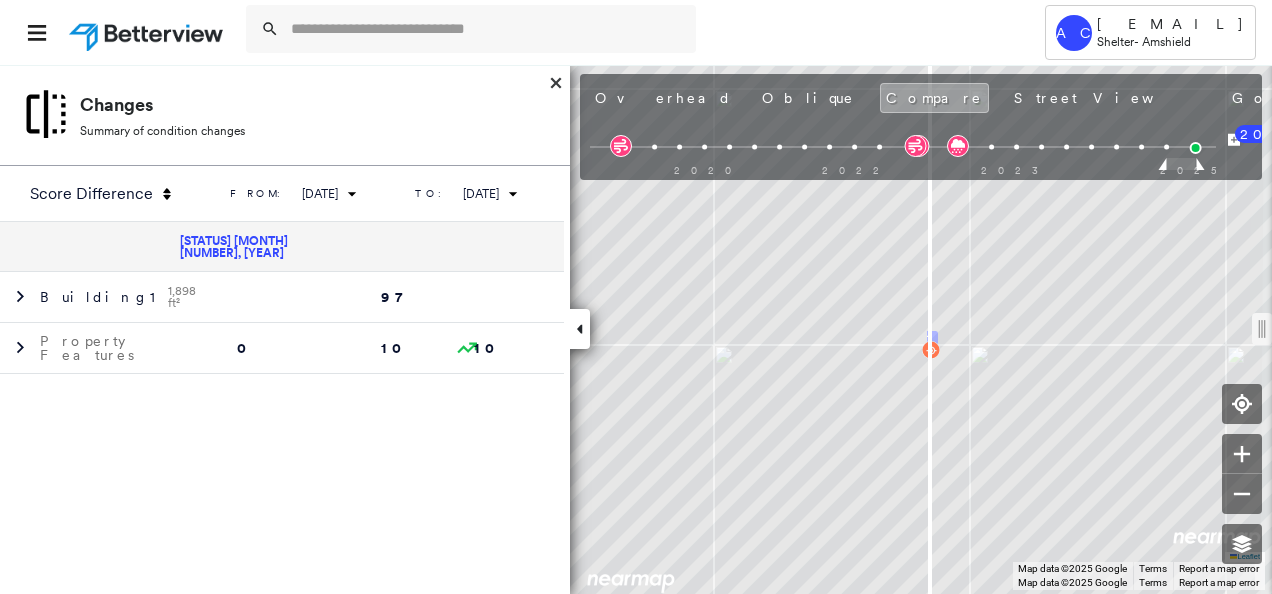 drag, startPoint x: 918, startPoint y: 339, endPoint x: 932, endPoint y: 394, distance: 56.753853 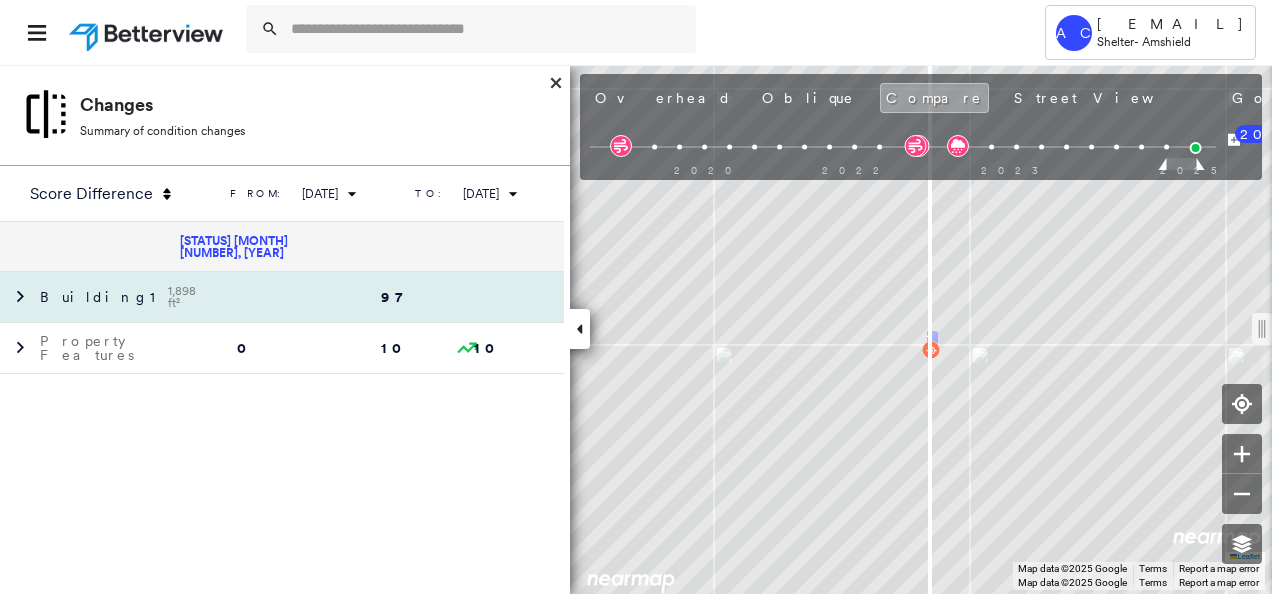 click at bounding box center [245, 297] 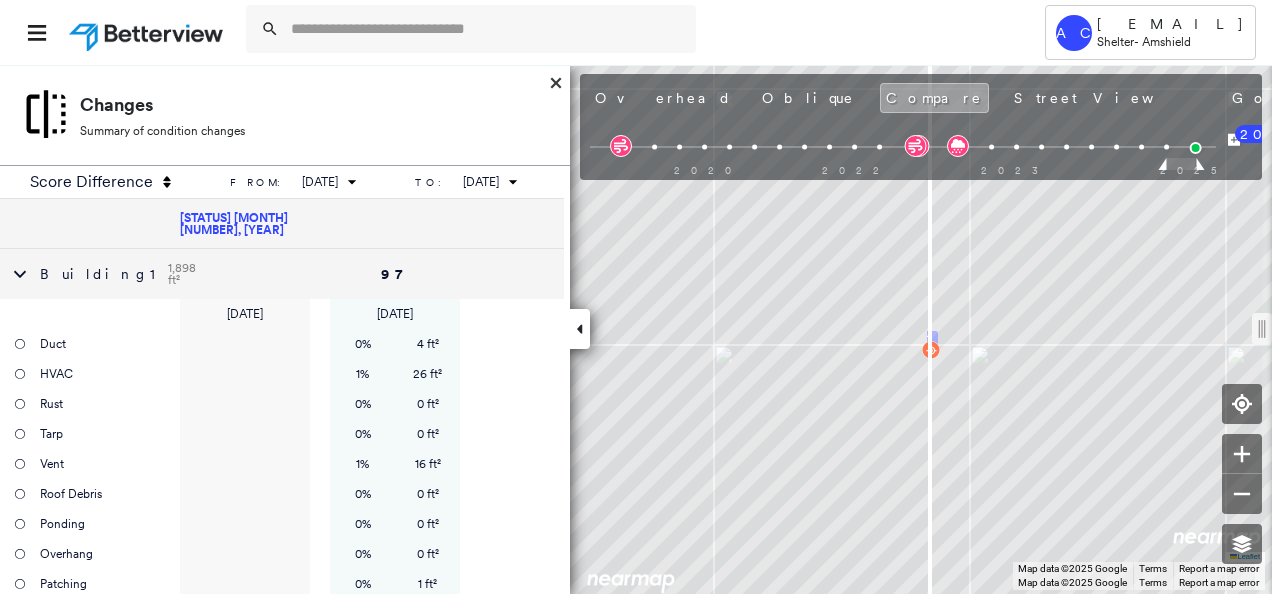 click at bounding box center [245, 274] 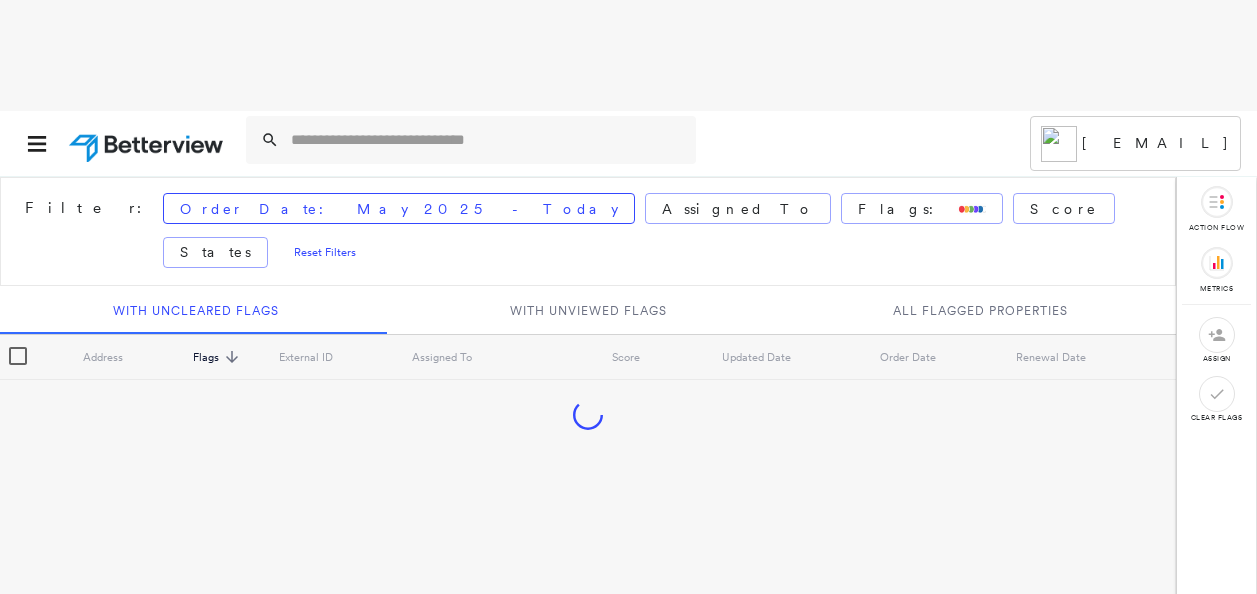 scroll, scrollTop: 0, scrollLeft: 0, axis: both 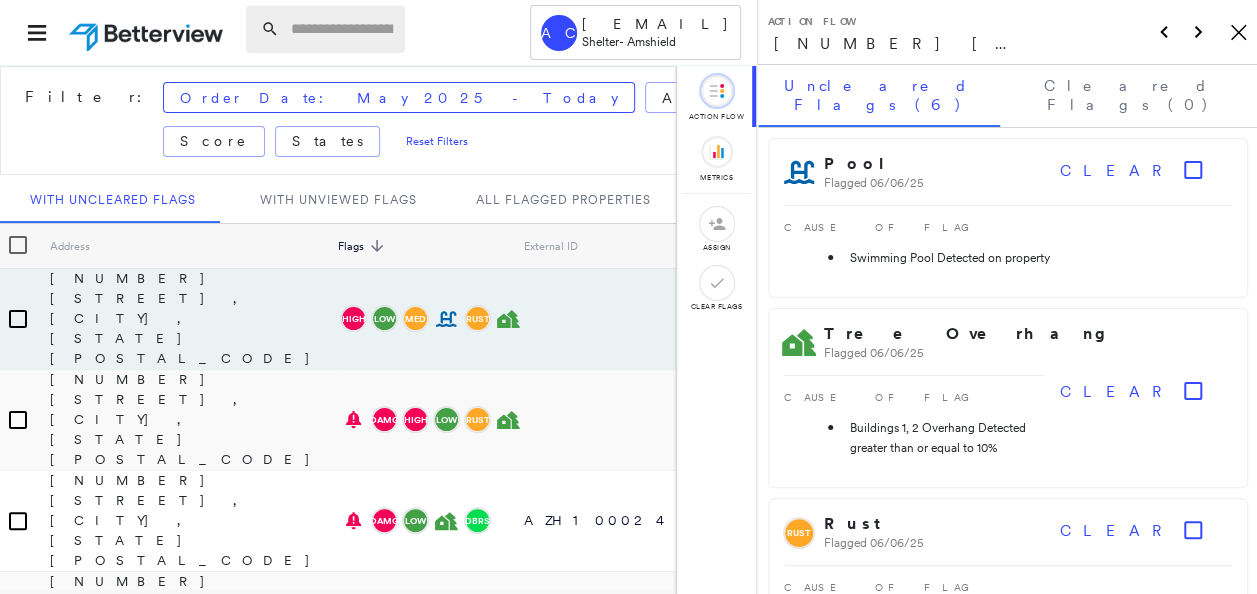click at bounding box center [342, 29] 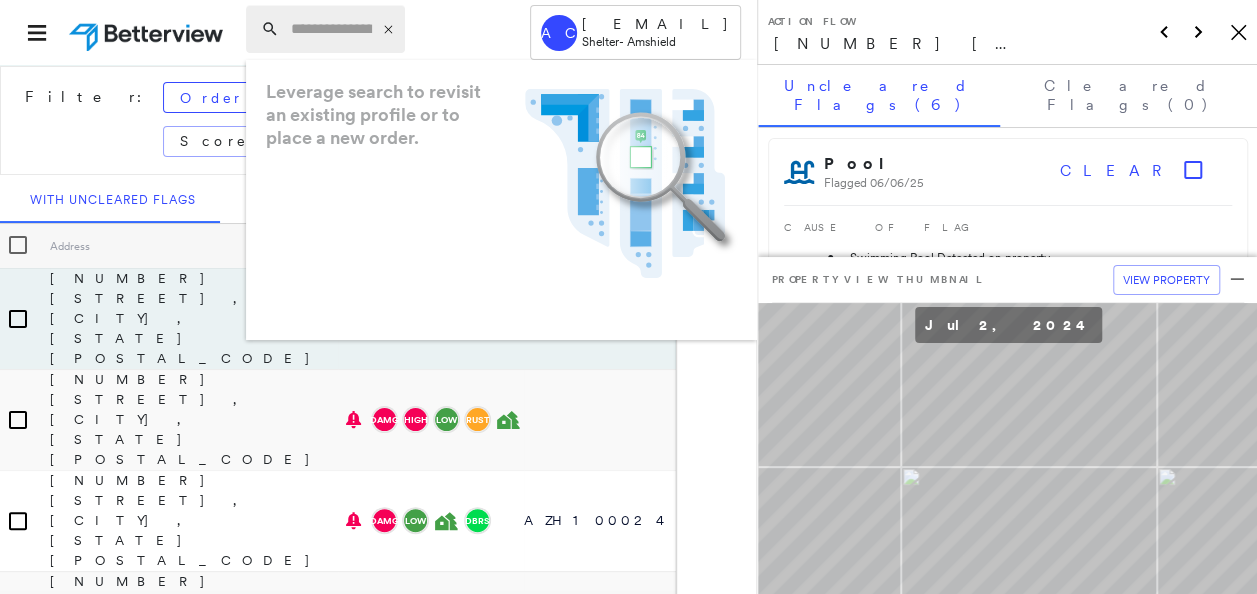 paste on "**********" 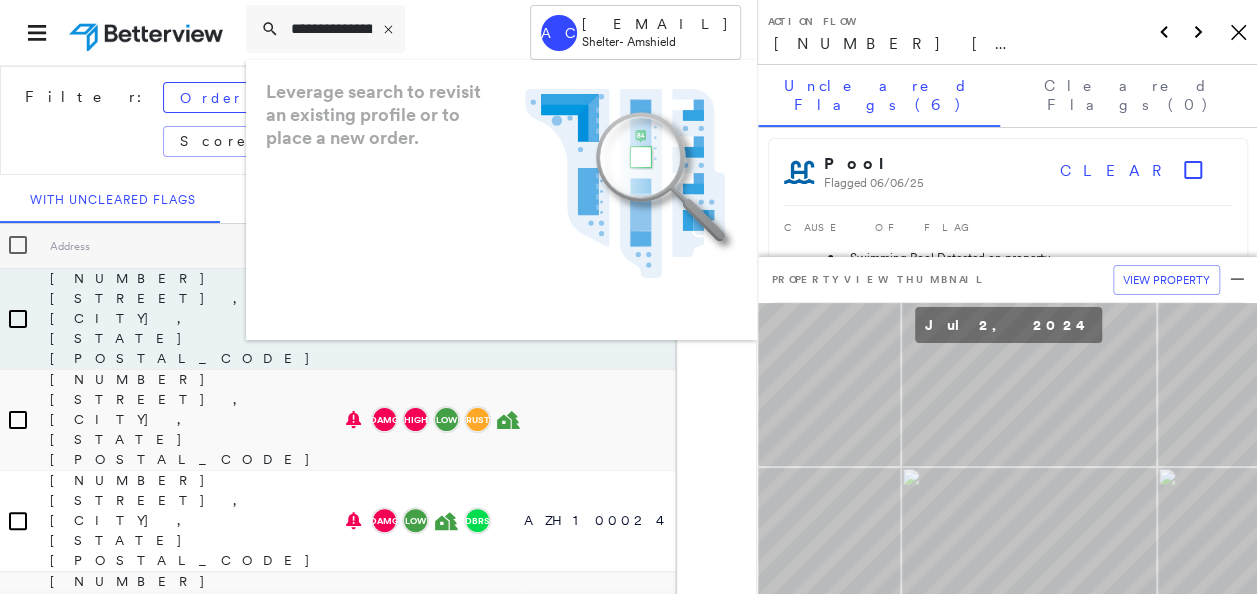 scroll, scrollTop: 0, scrollLeft: 258, axis: horizontal 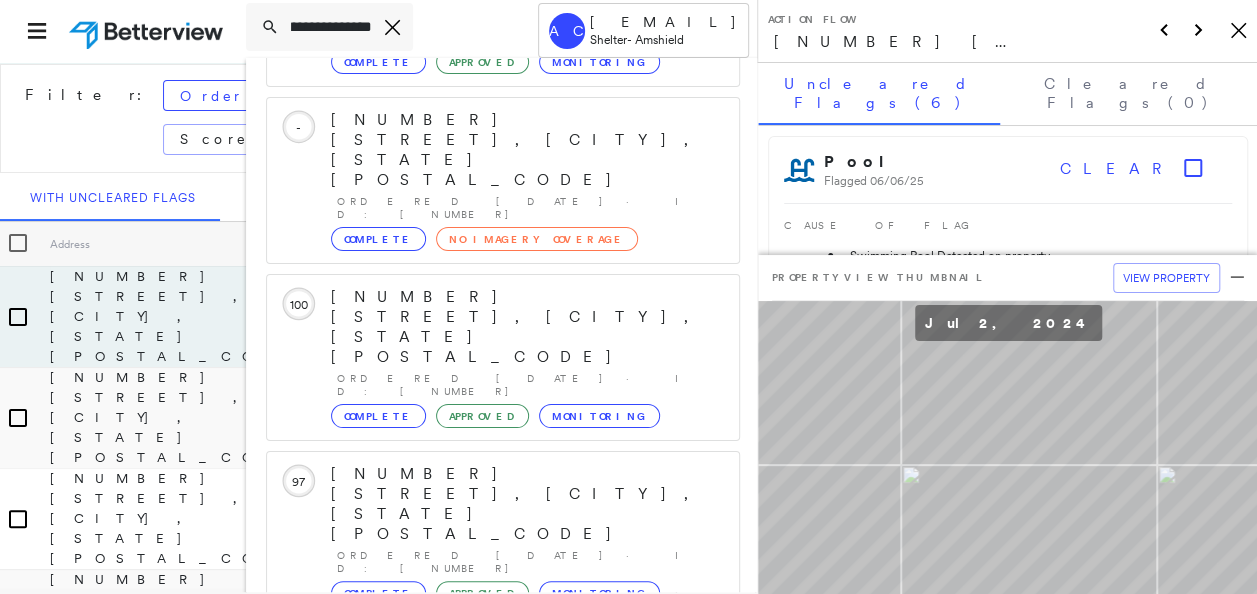 type on "**********" 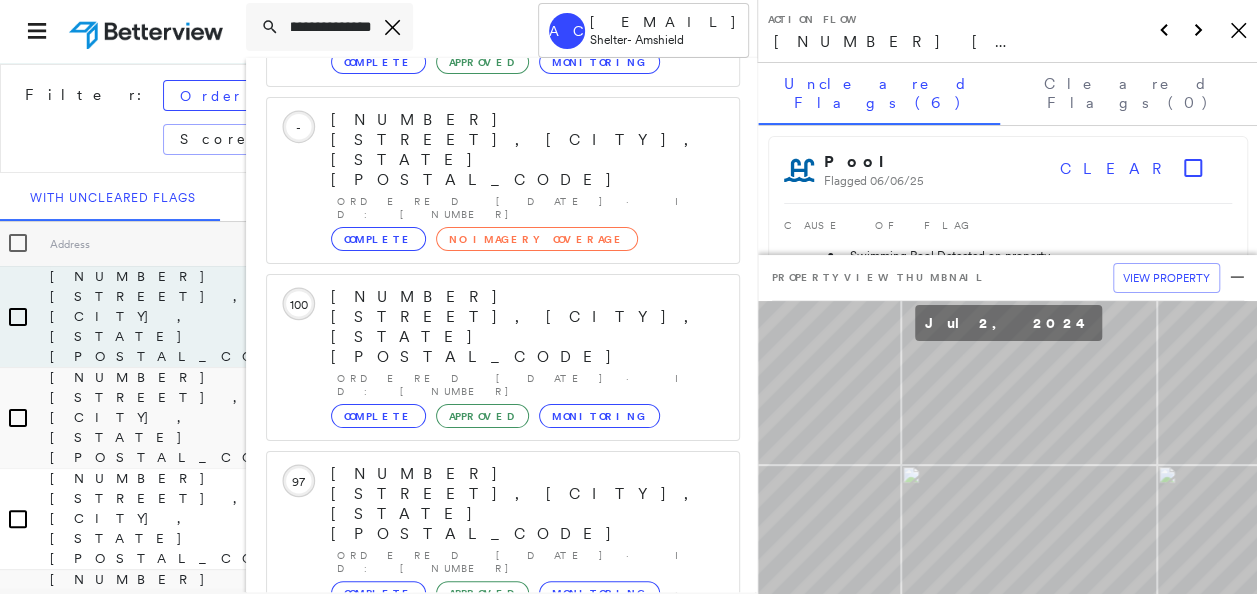 click on "Show  2  more existing properties" at bounding box center (504, 838) 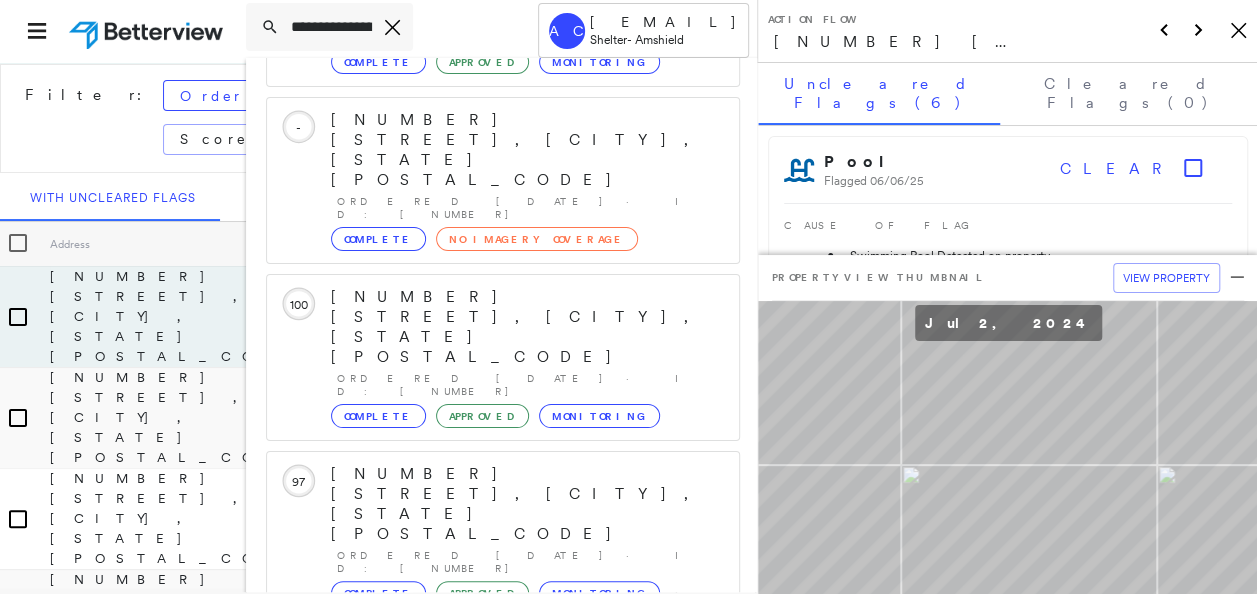 scroll, scrollTop: 238, scrollLeft: 0, axis: vertical 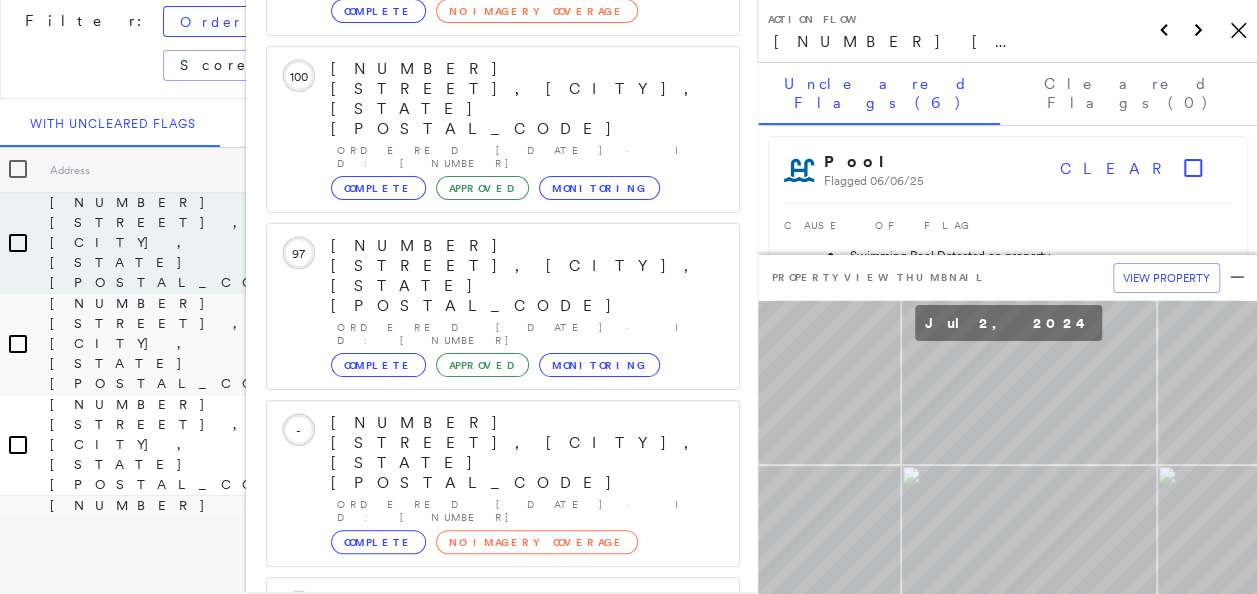 click 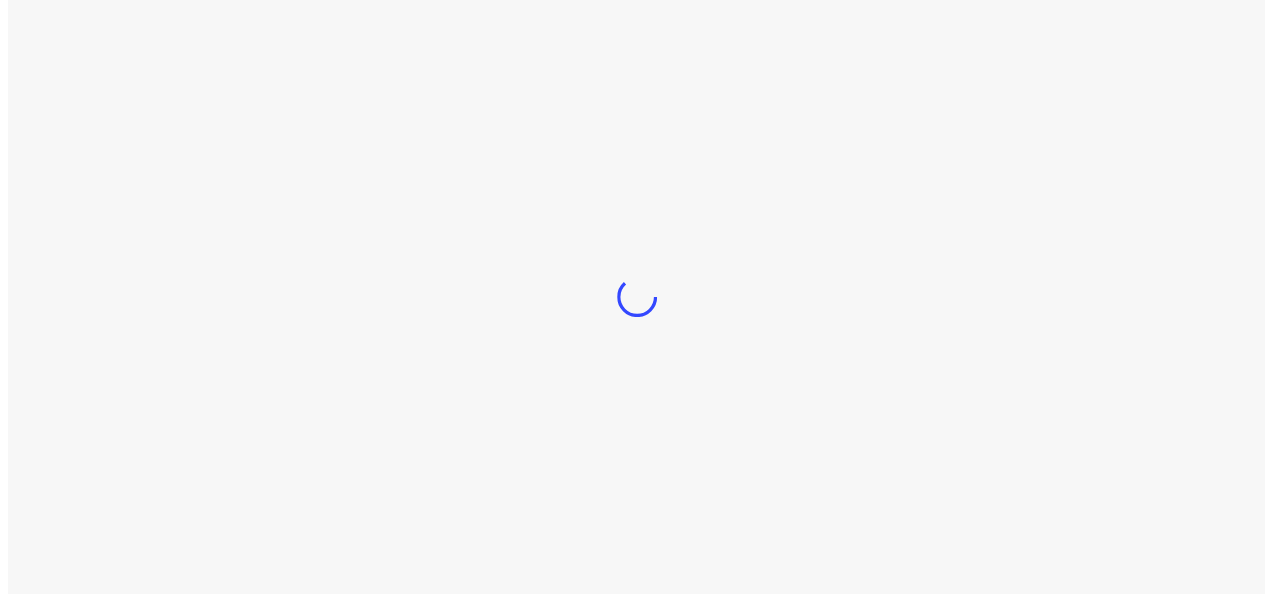 scroll, scrollTop: 0, scrollLeft: 0, axis: both 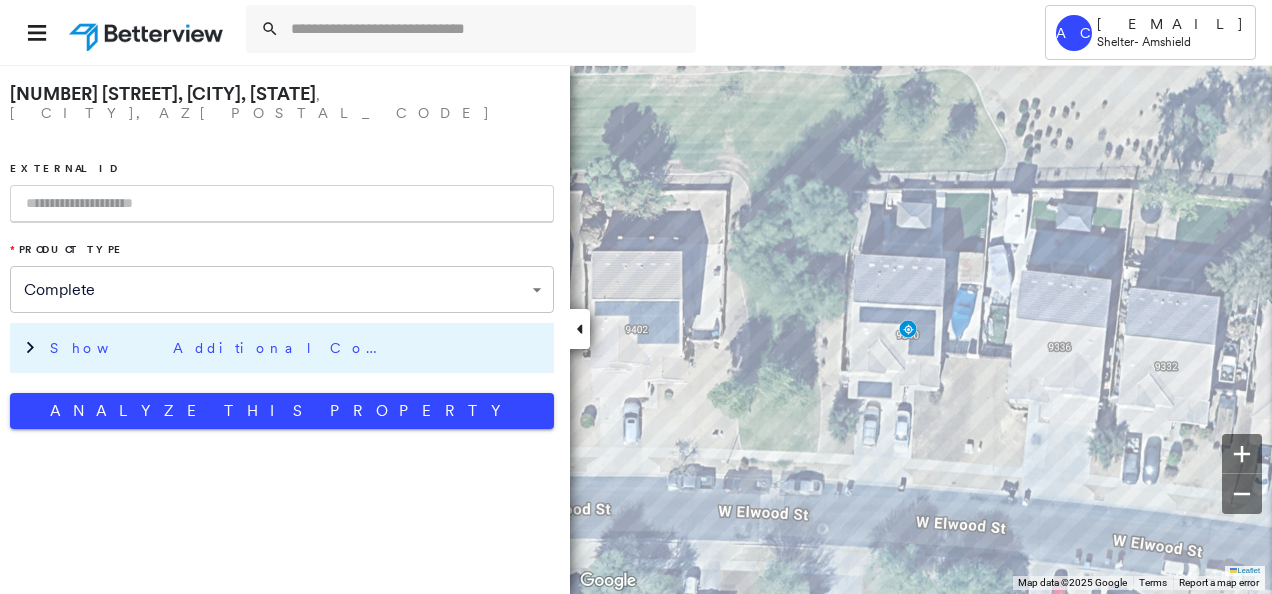 click on "Show Additional Company Data" at bounding box center (220, 348) 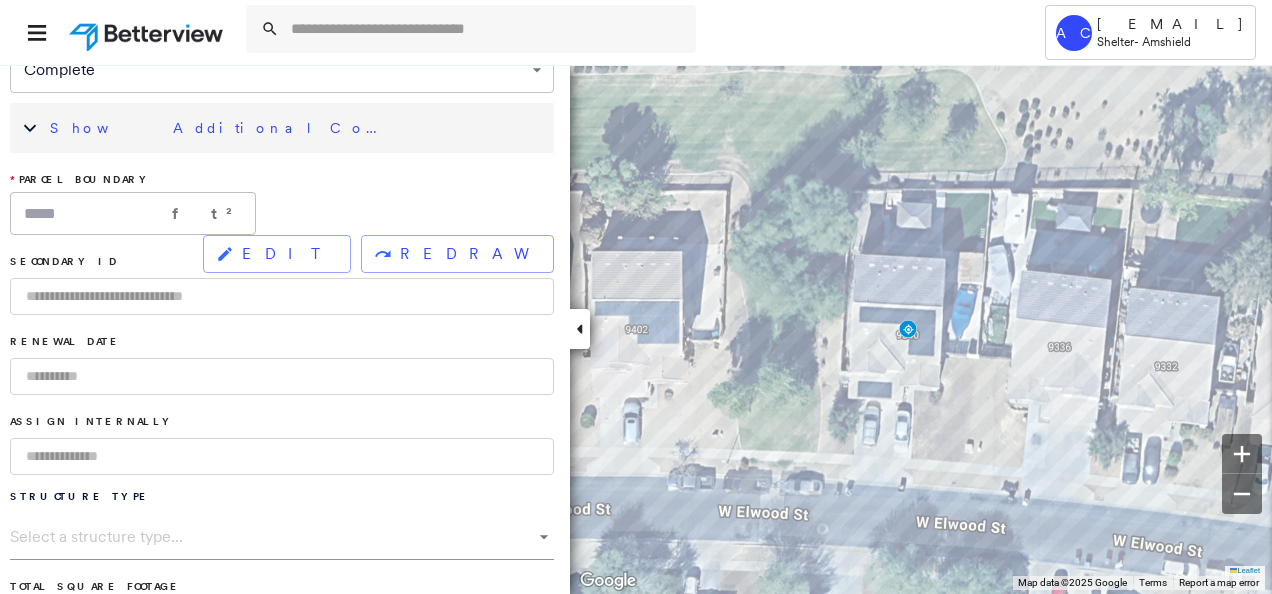 scroll, scrollTop: 300, scrollLeft: 0, axis: vertical 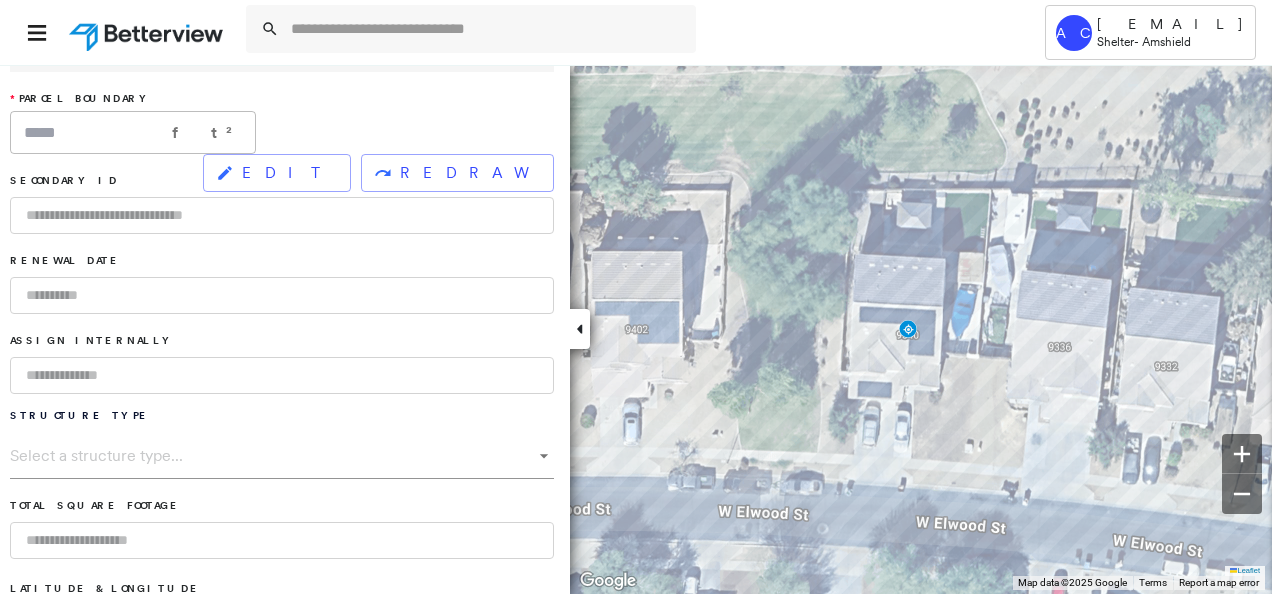 click at bounding box center [282, 375] 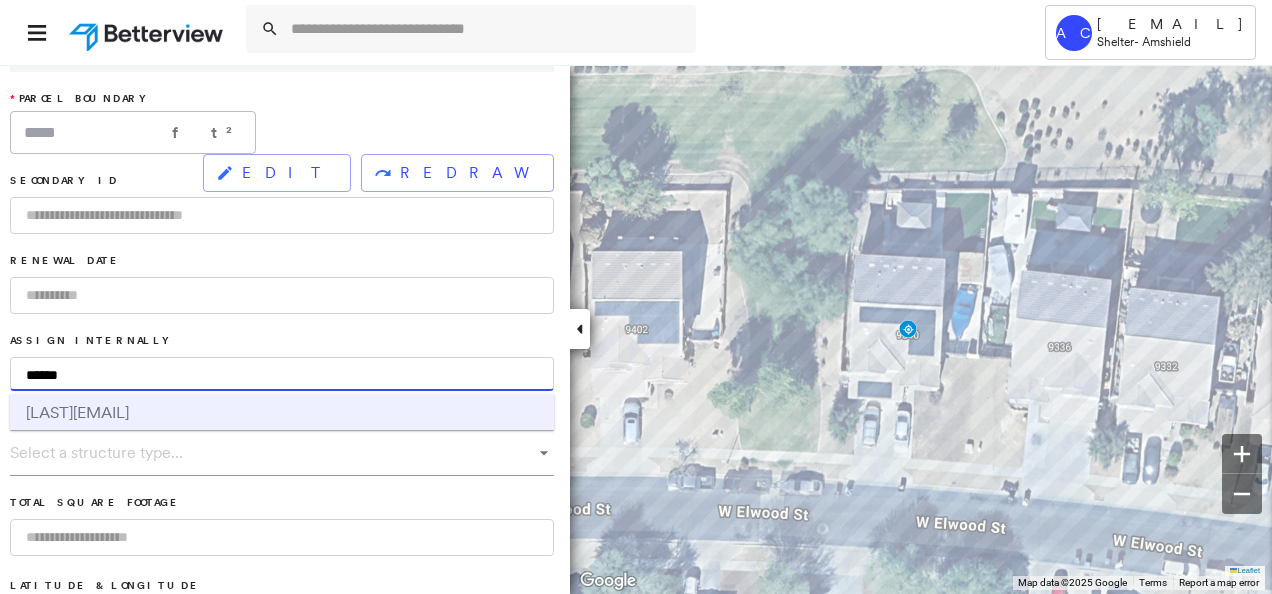 type on "******" 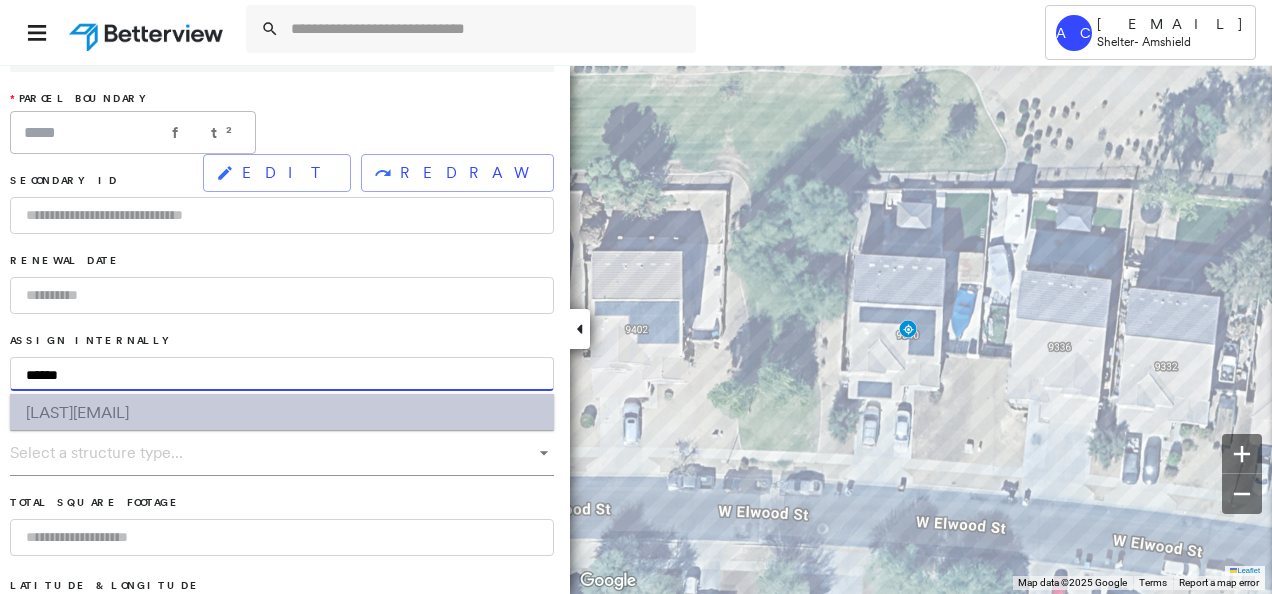 click on "[EMAIL]" at bounding box center (101, 412) 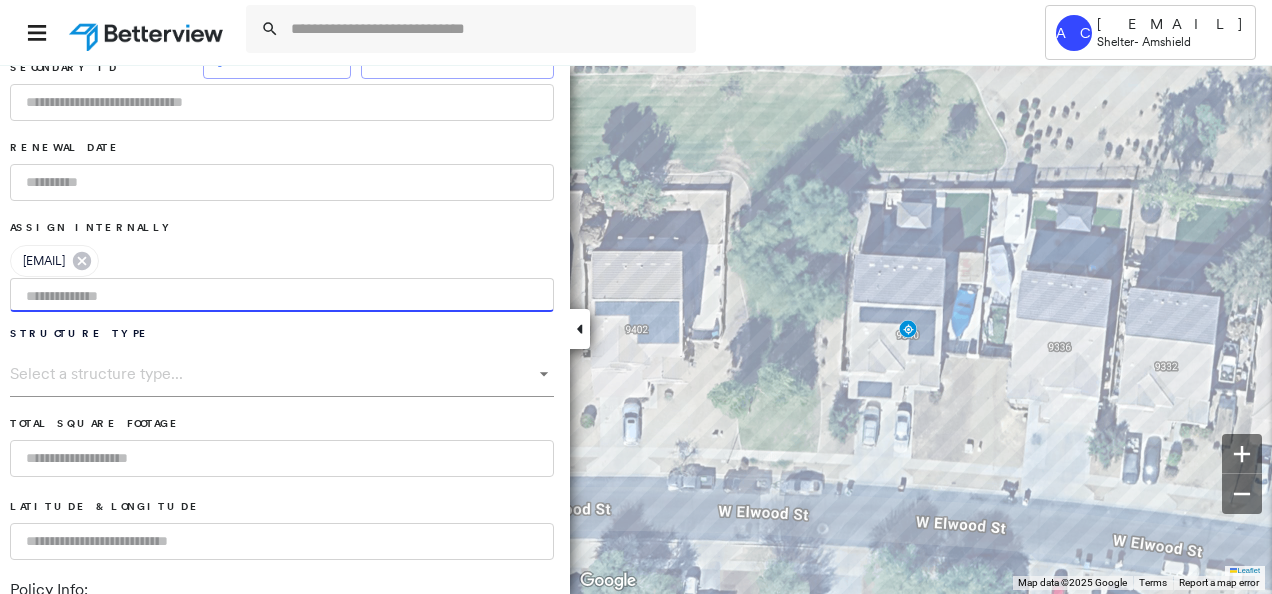 scroll, scrollTop: 600, scrollLeft: 0, axis: vertical 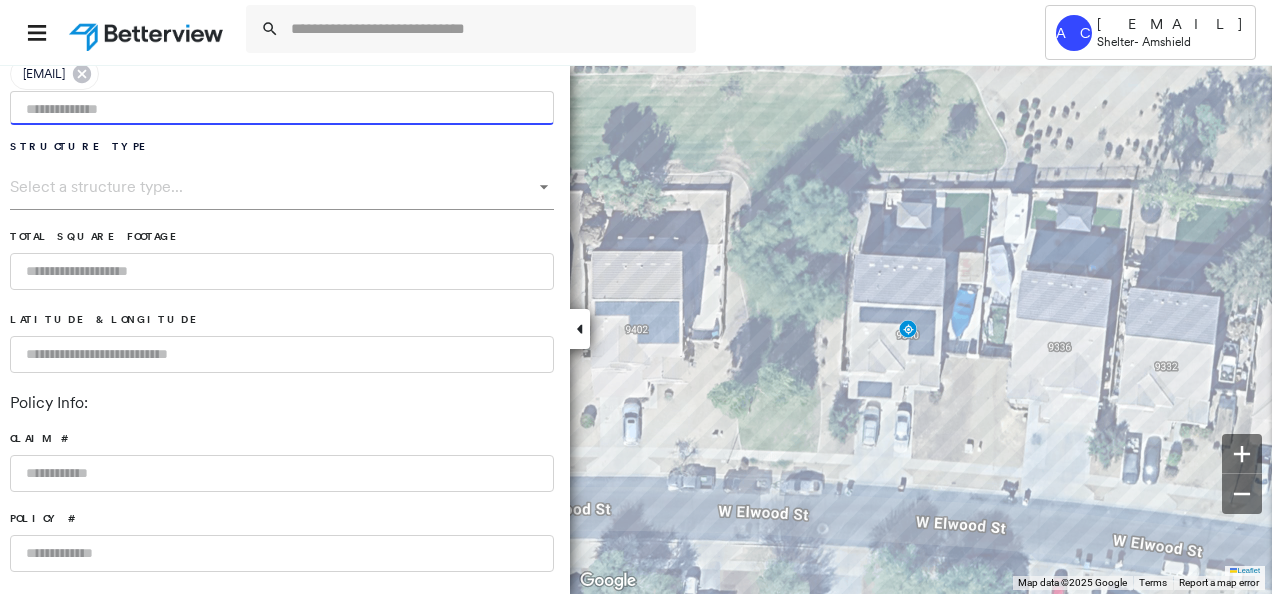 click at bounding box center [282, 553] 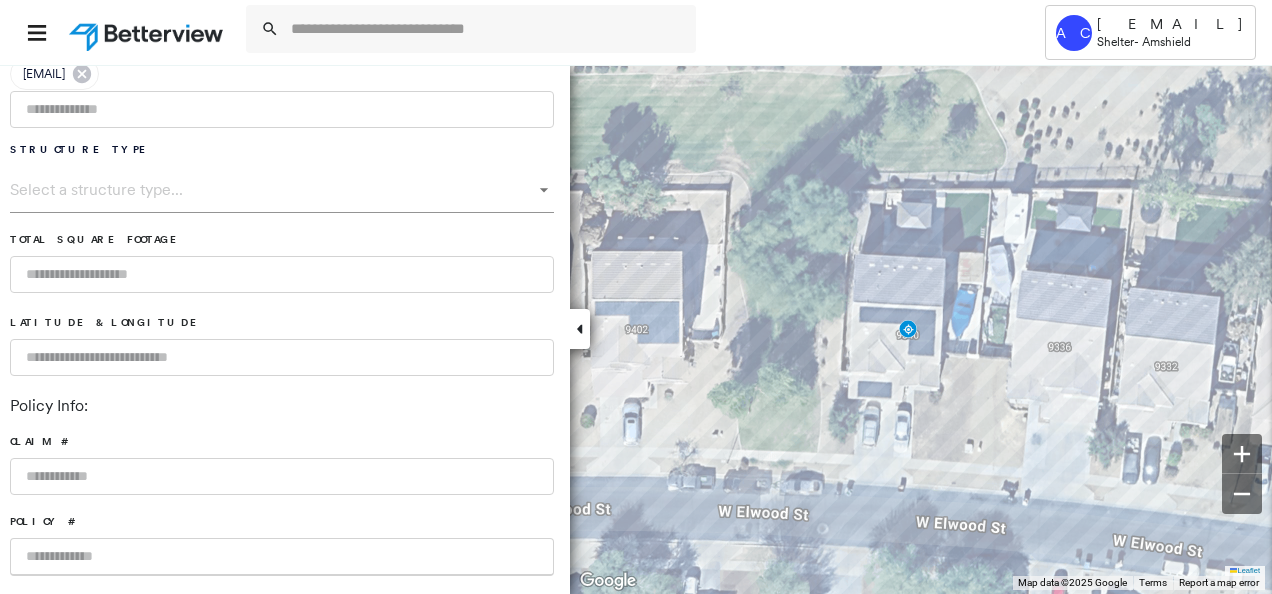paste on "**********" 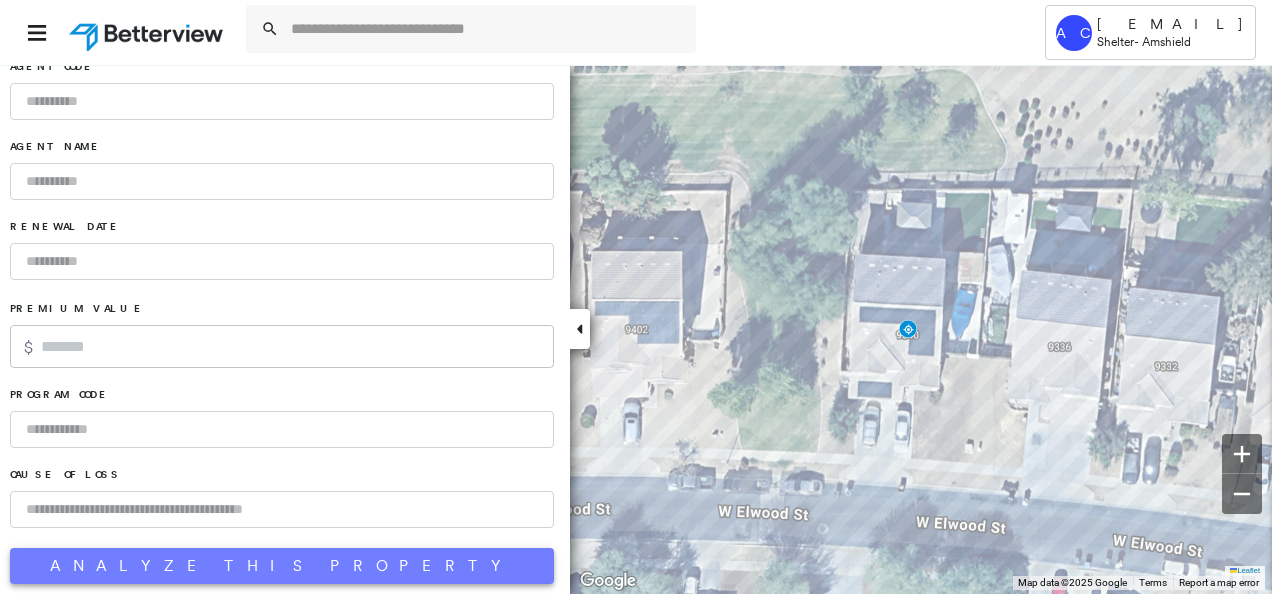 type on "**********" 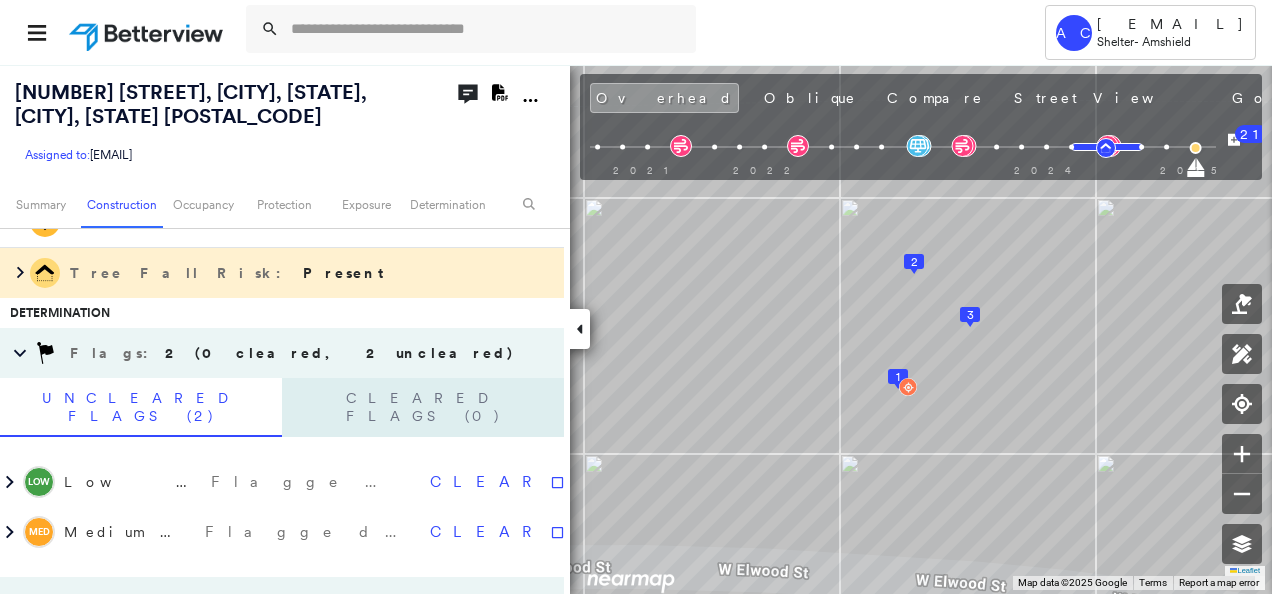scroll, scrollTop: 1600, scrollLeft: 0, axis: vertical 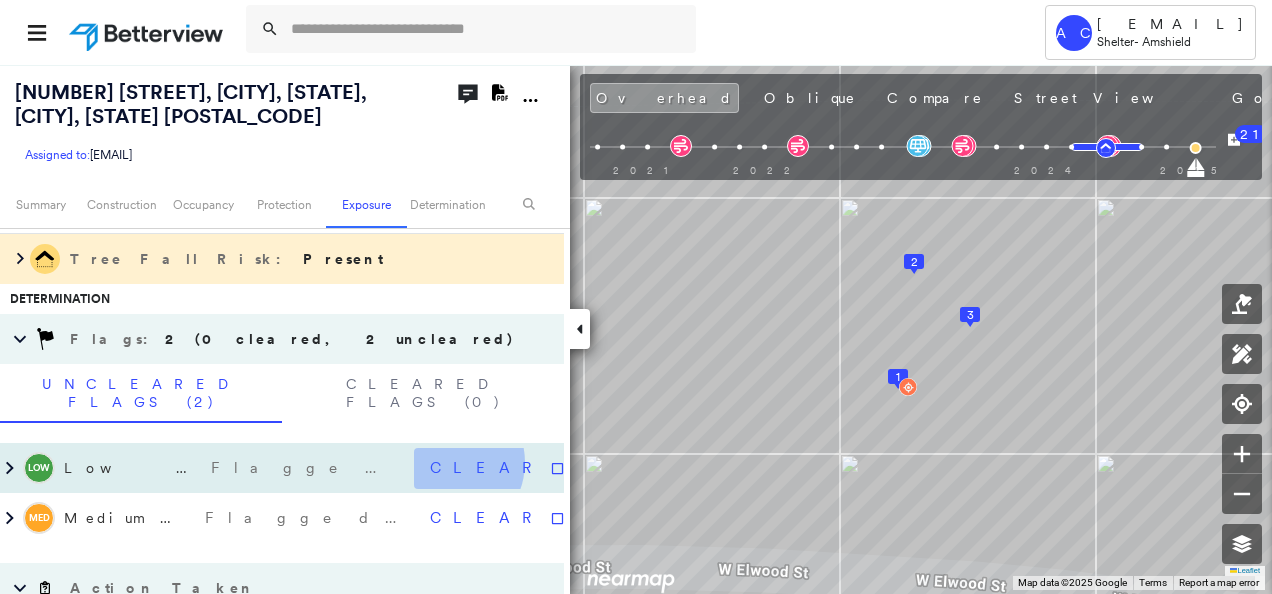 click on "Clear" at bounding box center (487, 468) 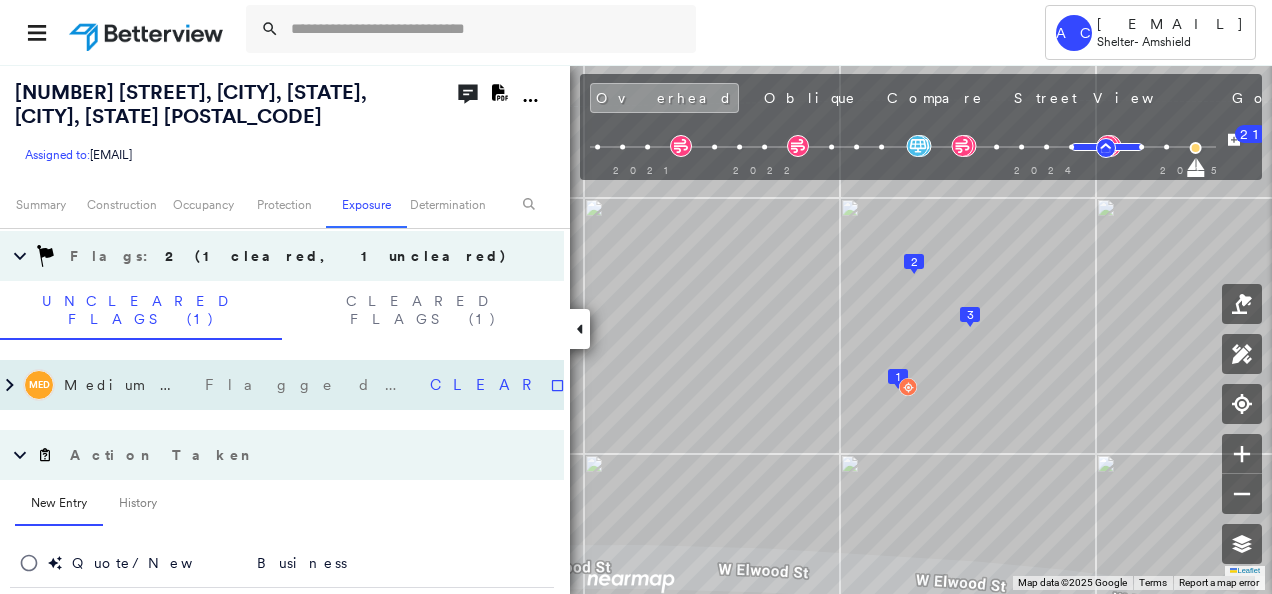 scroll, scrollTop: 1700, scrollLeft: 0, axis: vertical 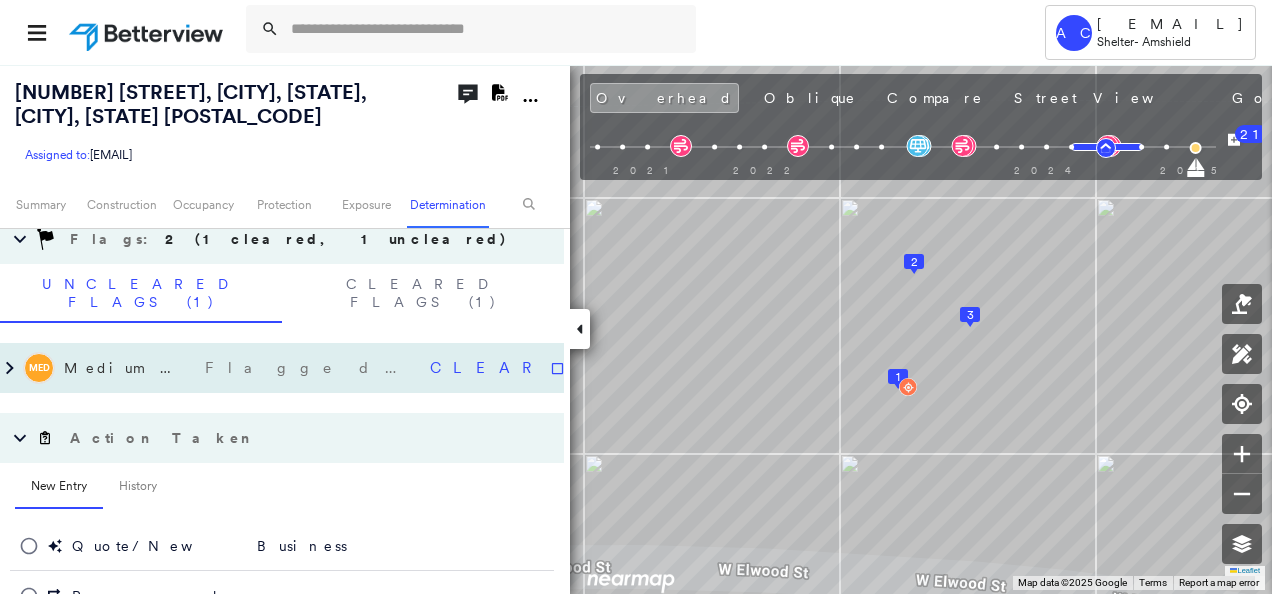 drag, startPoint x: 419, startPoint y: 310, endPoint x: 554, endPoint y: 329, distance: 136.33047 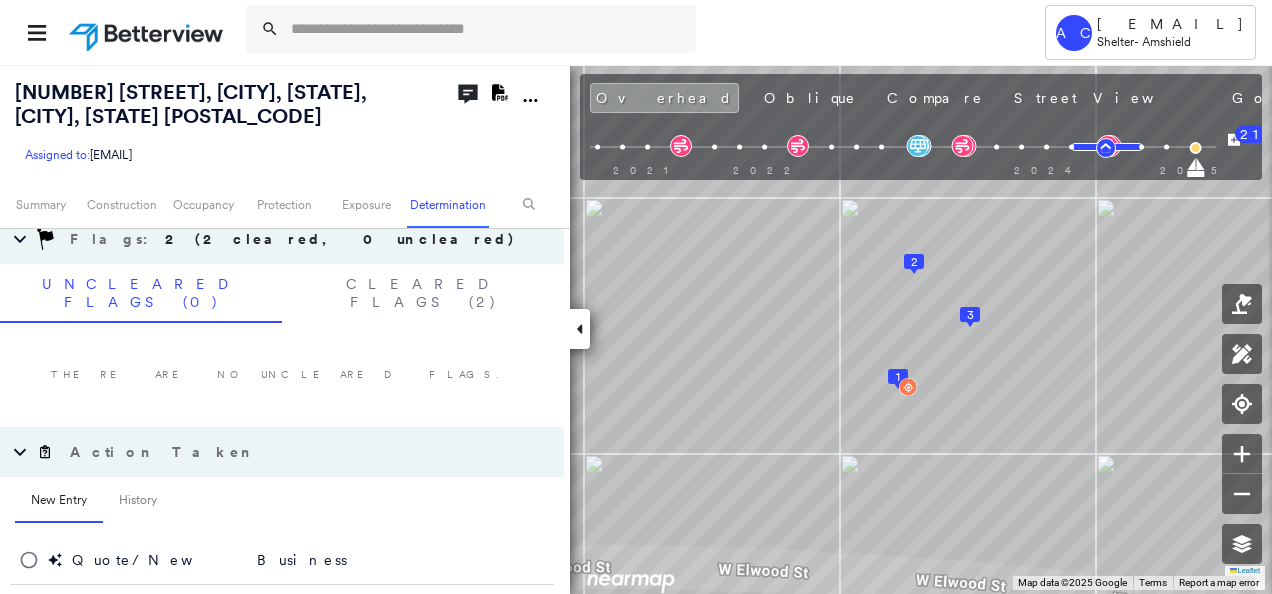scroll, scrollTop: 1782, scrollLeft: 0, axis: vertical 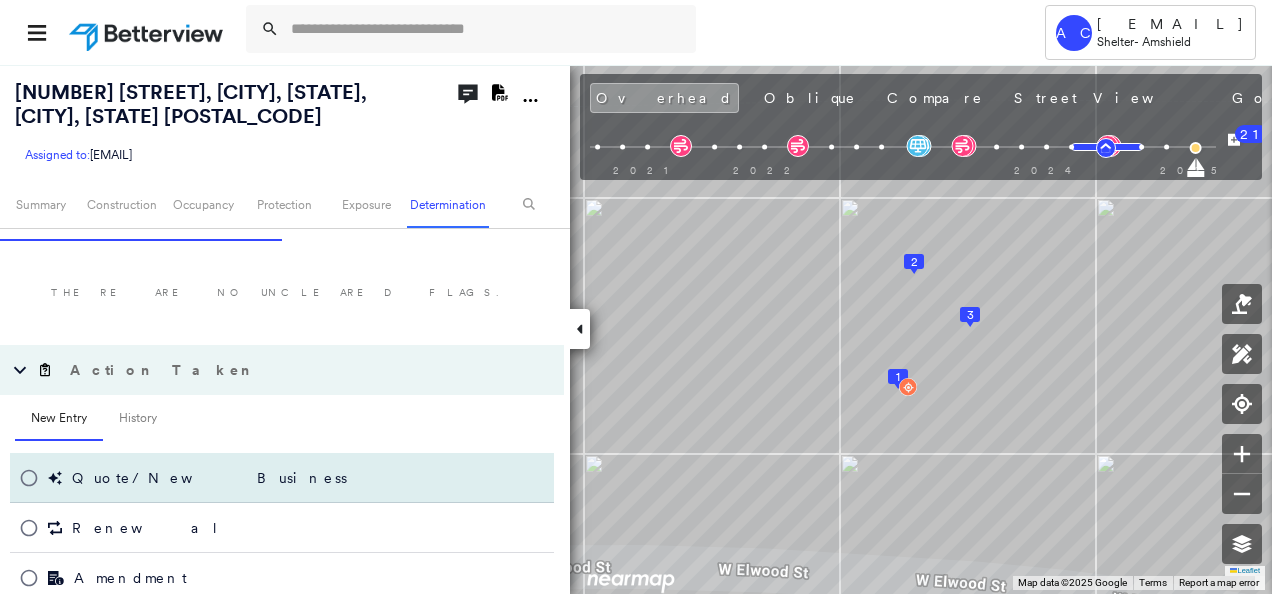 click on "Quote/New Business" at bounding box center [282, 478] 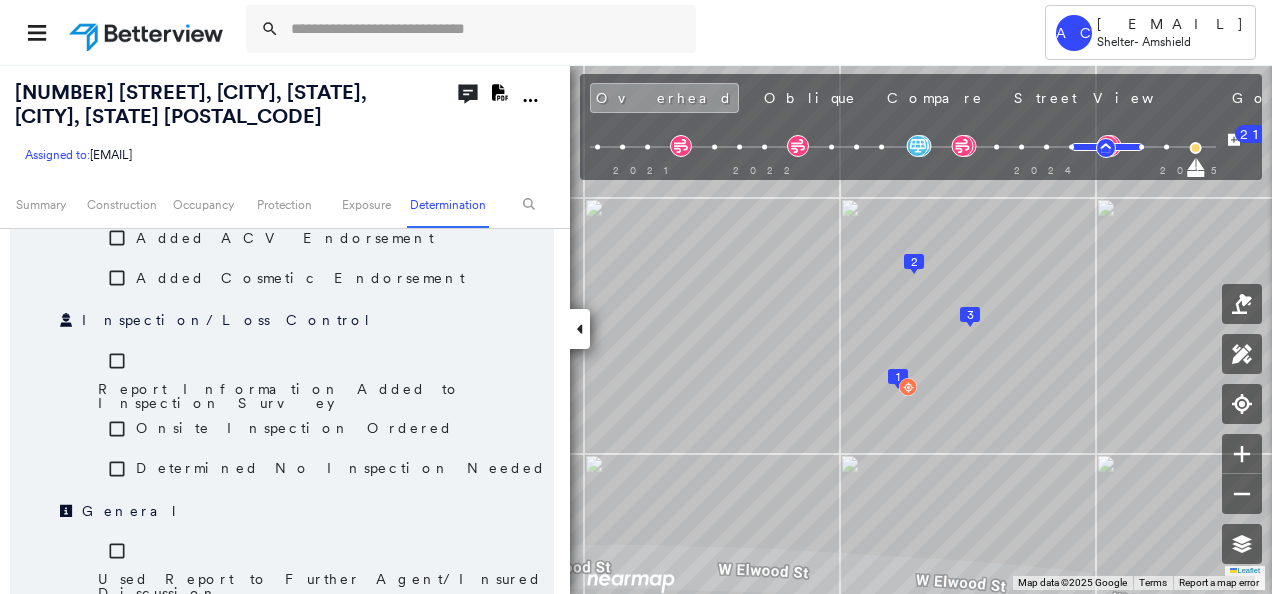 scroll, scrollTop: 2134, scrollLeft: 0, axis: vertical 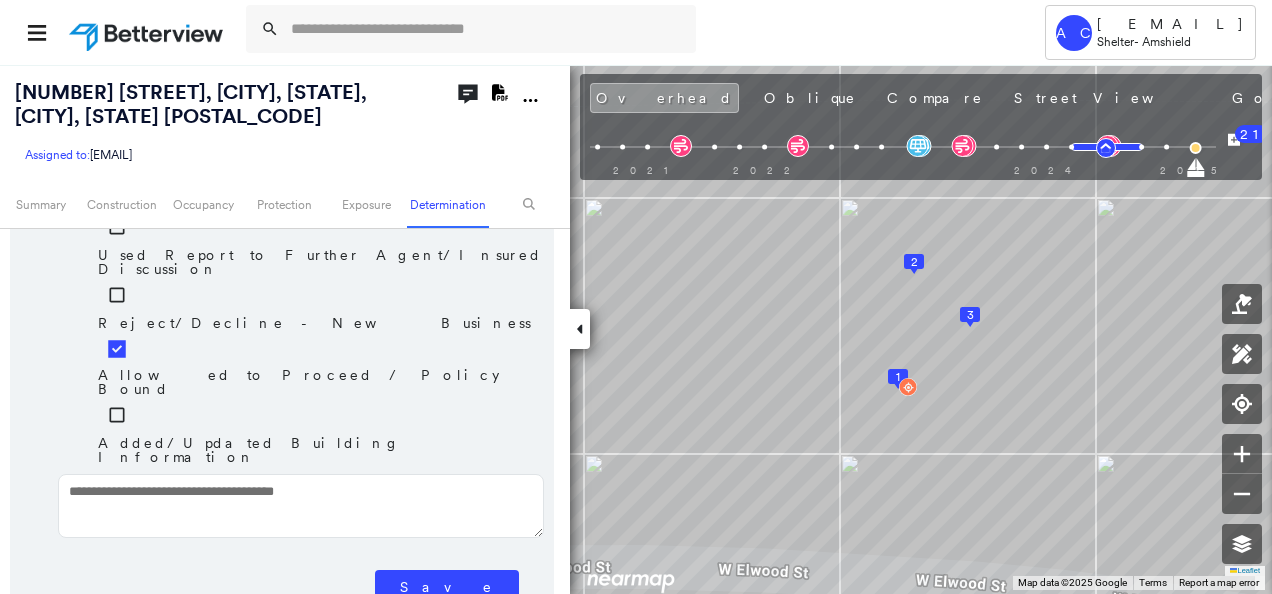 click on "Save" at bounding box center (447, 587) 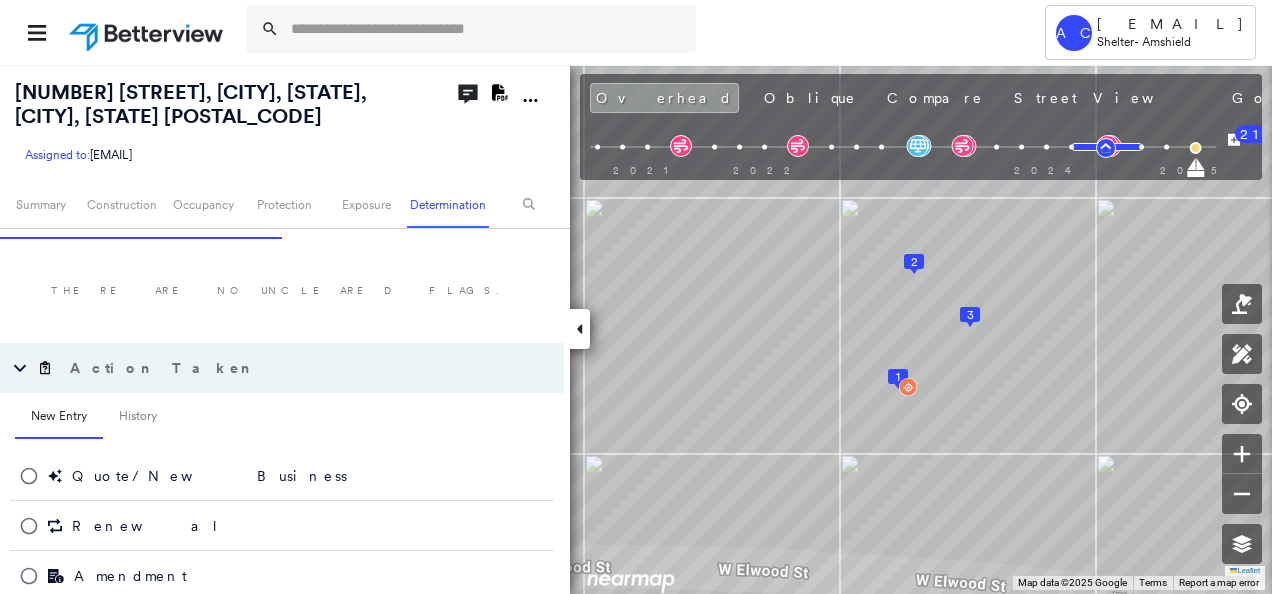 scroll, scrollTop: 1782, scrollLeft: 0, axis: vertical 